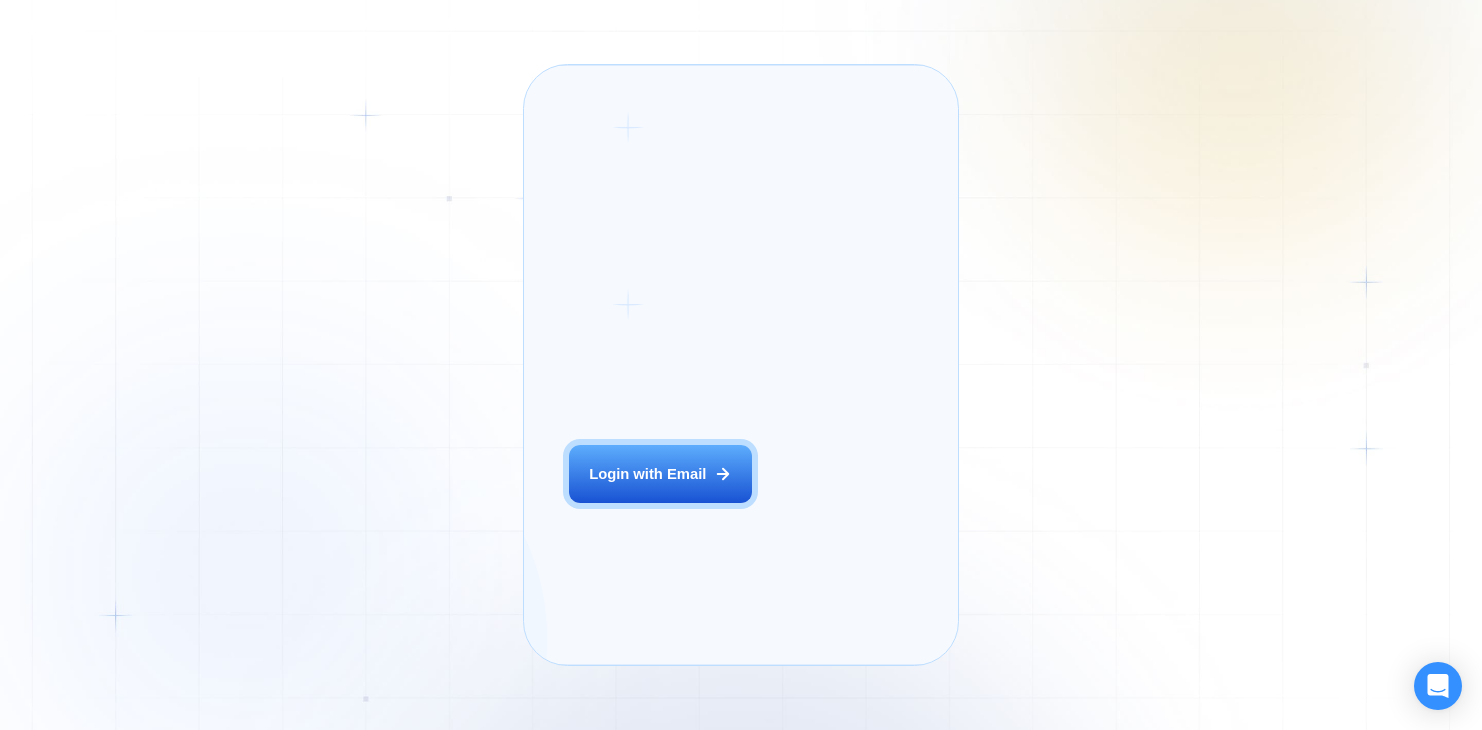 scroll, scrollTop: 0, scrollLeft: 0, axis: both 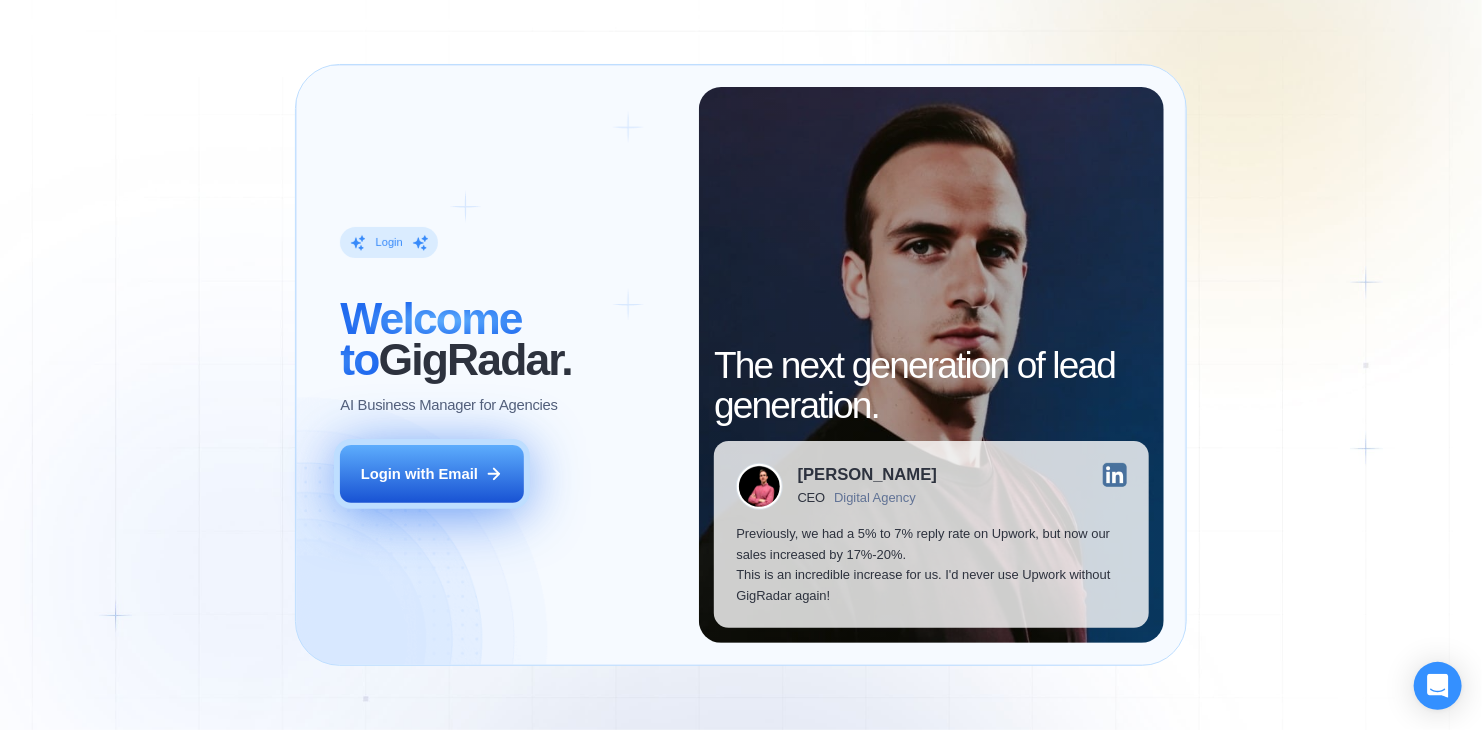click on "Login with Email" at bounding box center (419, 474) 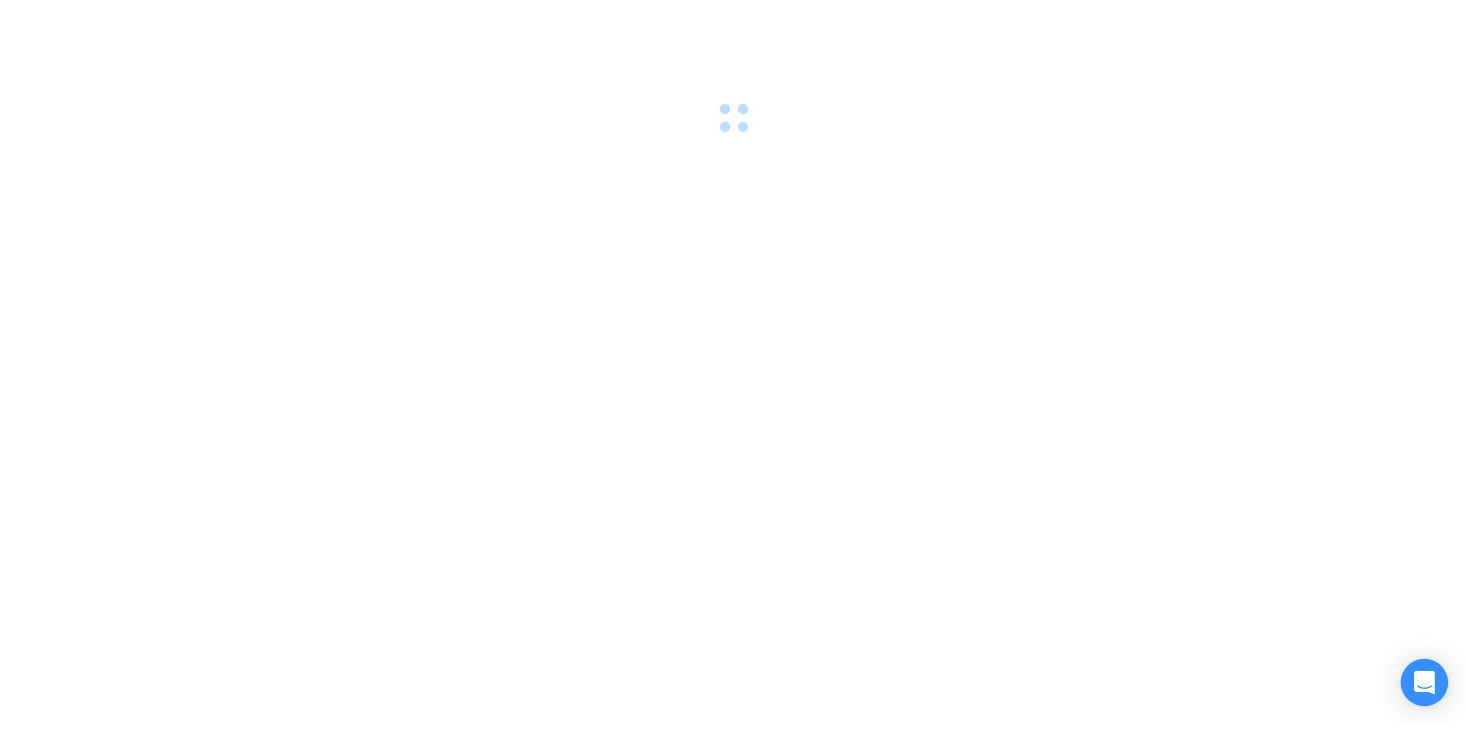 scroll, scrollTop: 0, scrollLeft: 0, axis: both 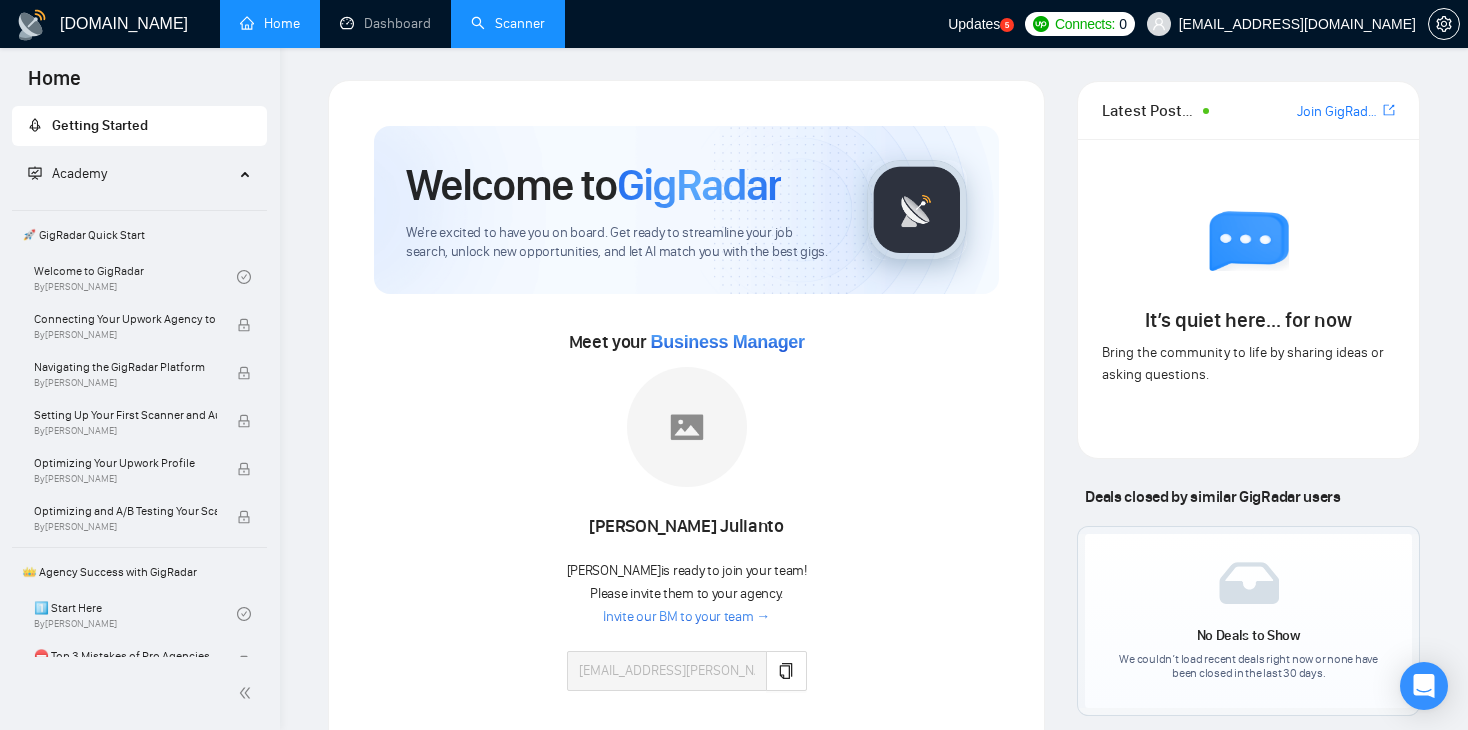 click on "Scanner" at bounding box center [508, 23] 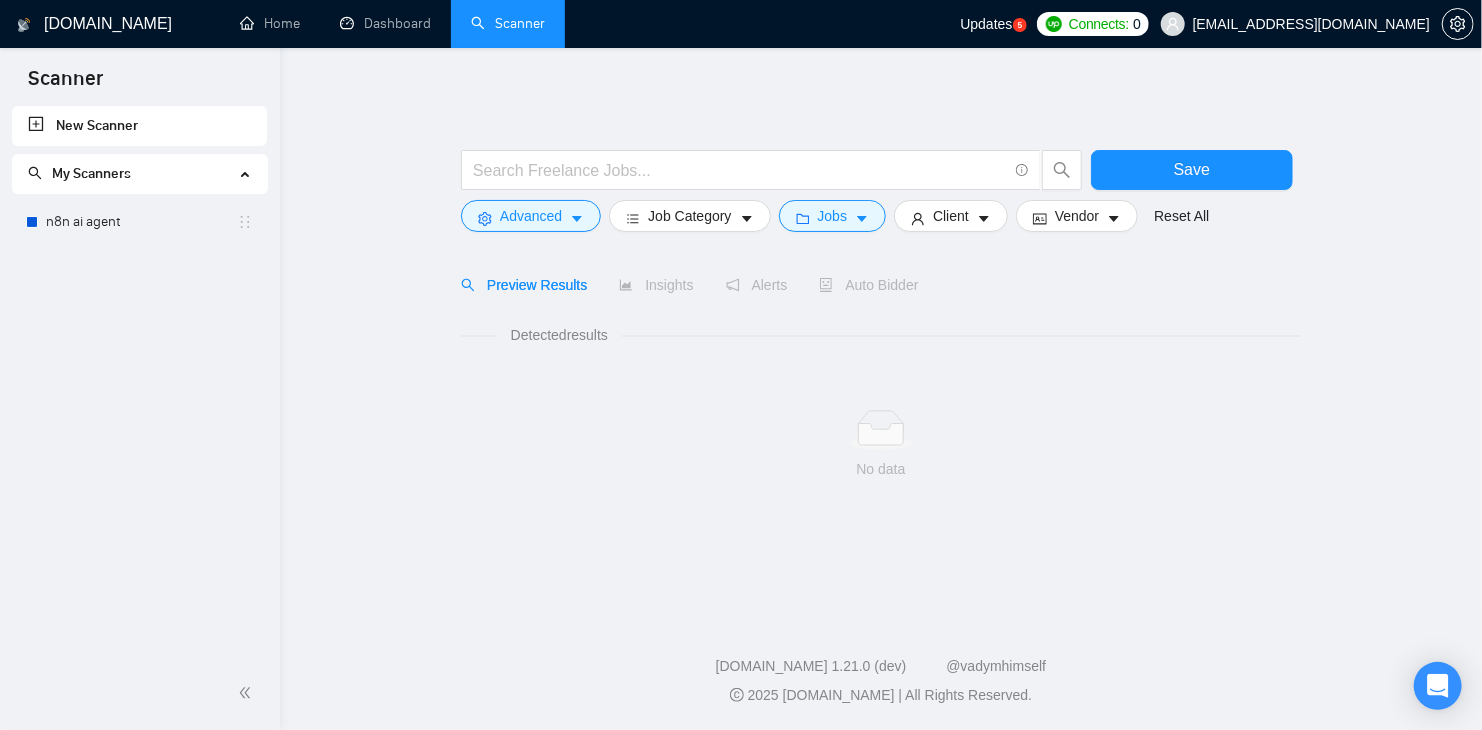 click on "Updates" at bounding box center (986, 24) 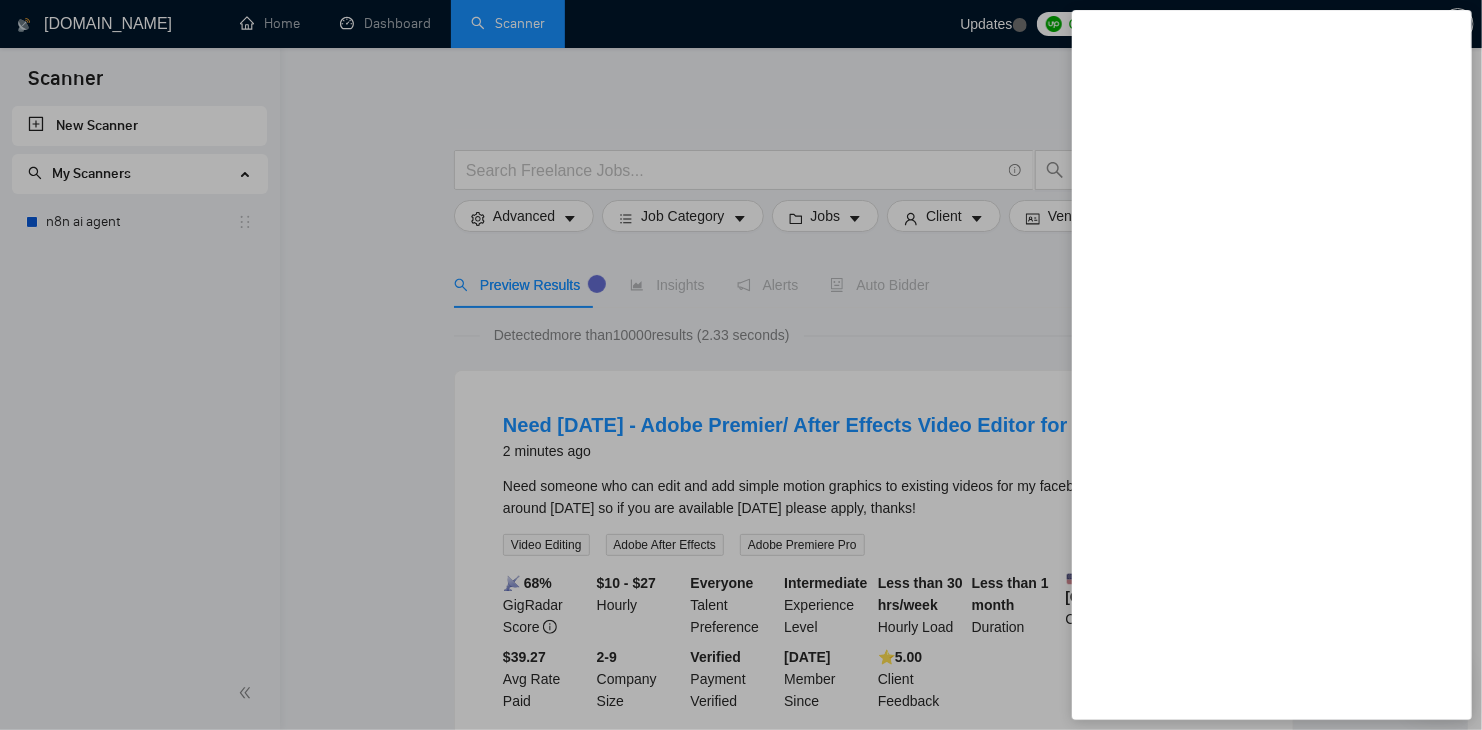 click at bounding box center [741, 365] 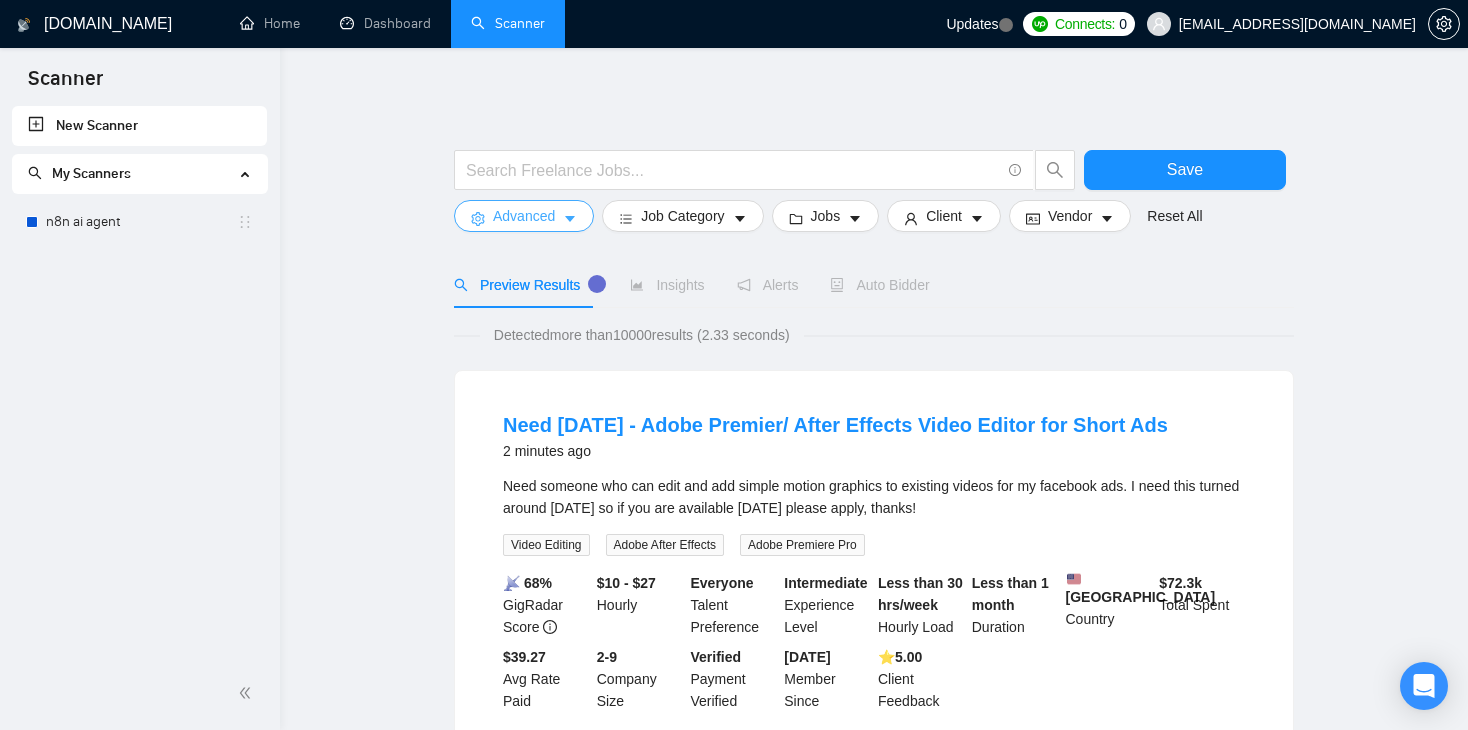 click on "Advanced" at bounding box center [524, 216] 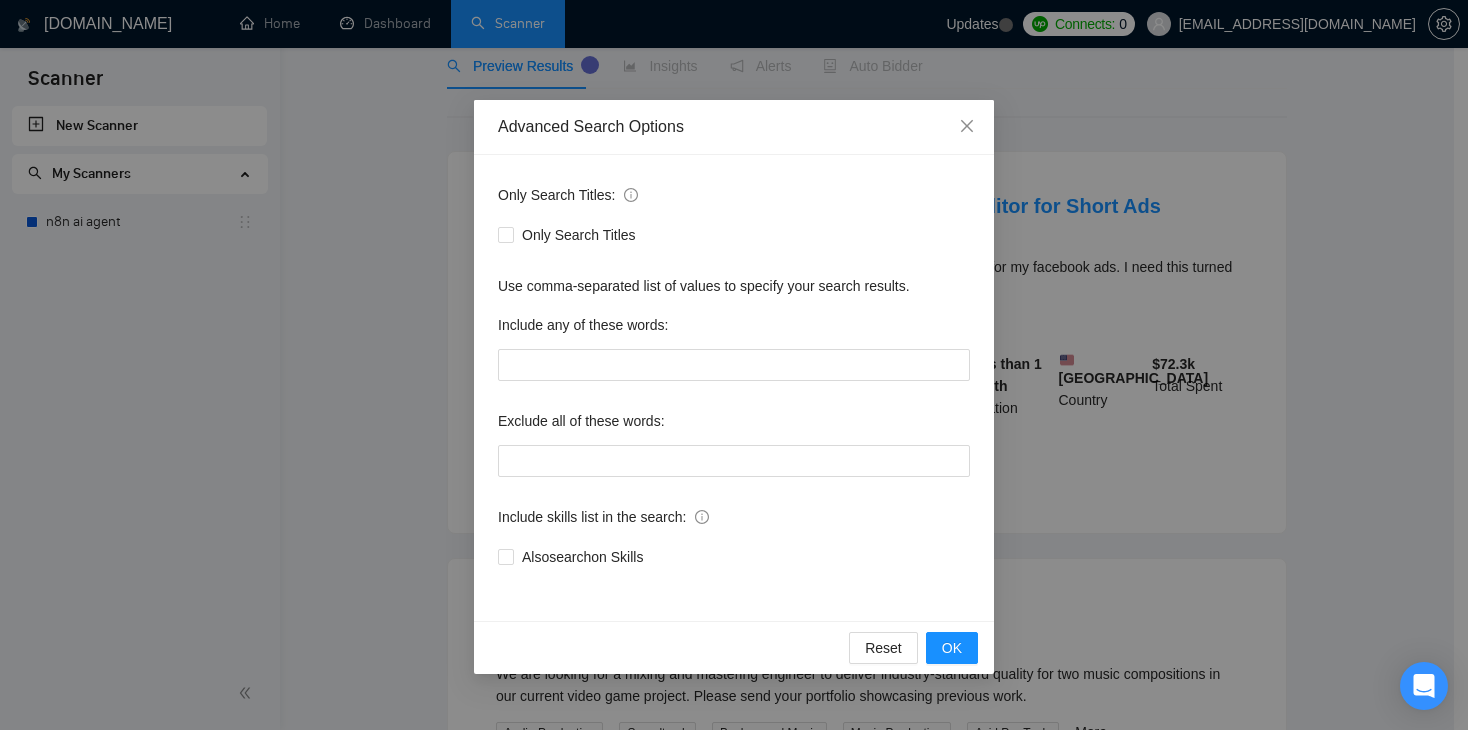 scroll, scrollTop: 0, scrollLeft: 0, axis: both 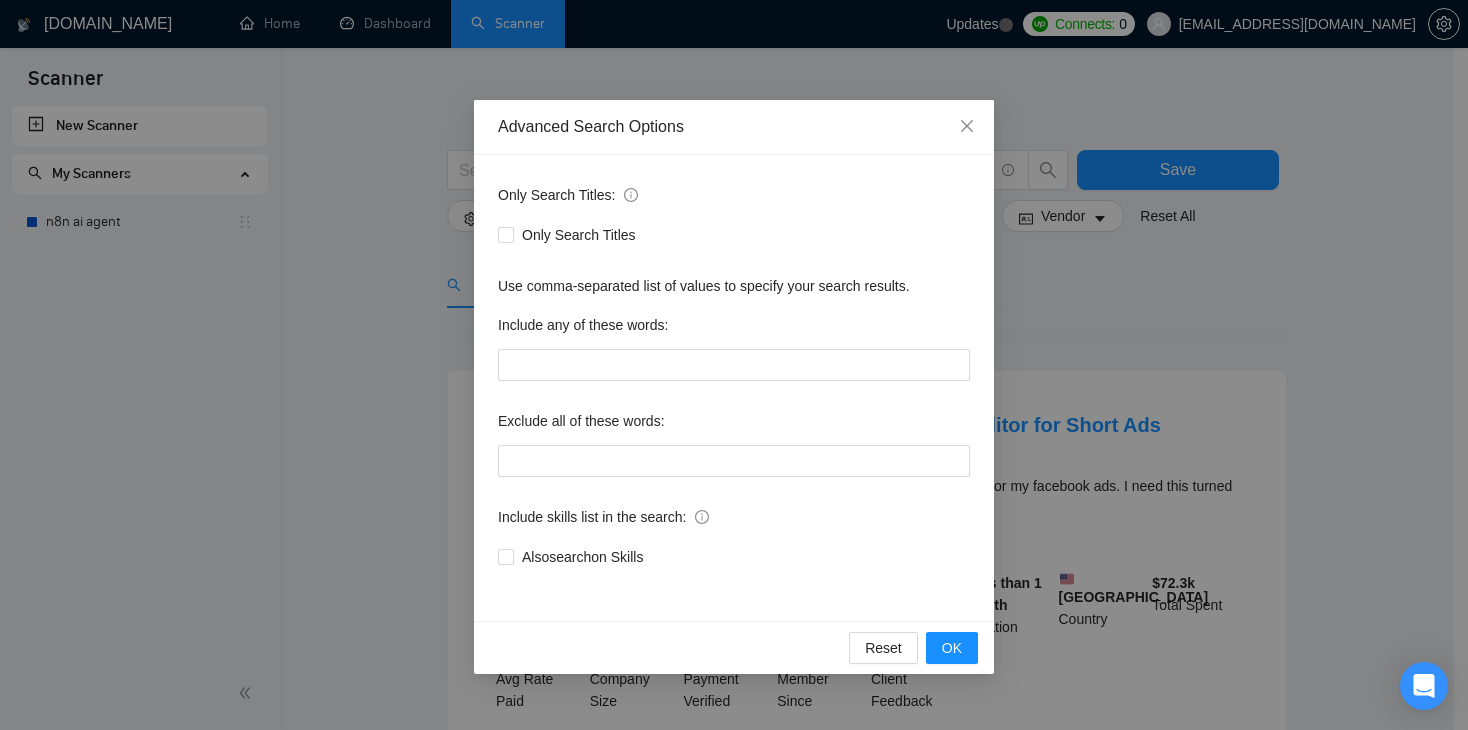 click on "Advanced Search Options Only Search Titles:   Only Search Titles Use comma-separated list of values to specify your search results. Include any of these words: Exclude all of these words: Include skills list in the search:   Also  search  on Skills Reset OK" at bounding box center [734, 365] 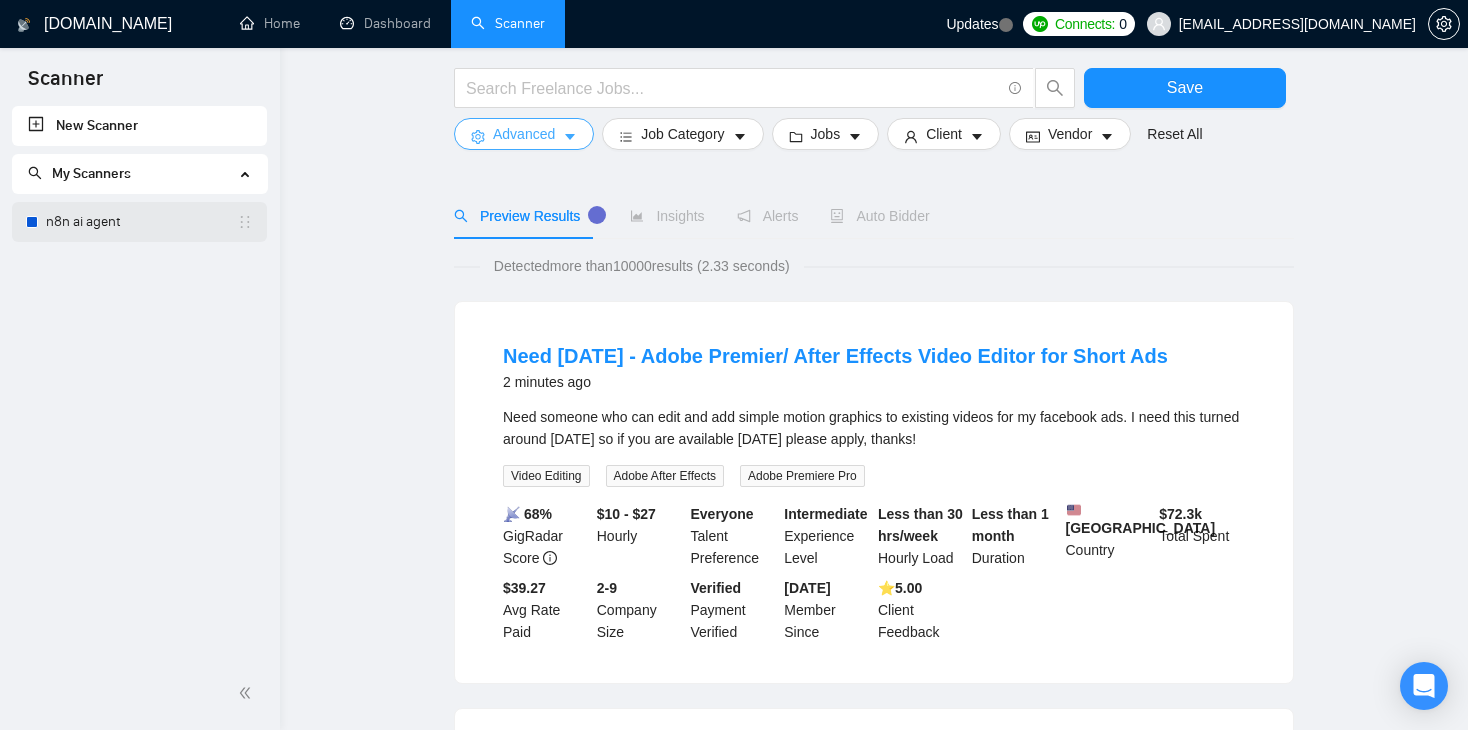 scroll, scrollTop: 100, scrollLeft: 0, axis: vertical 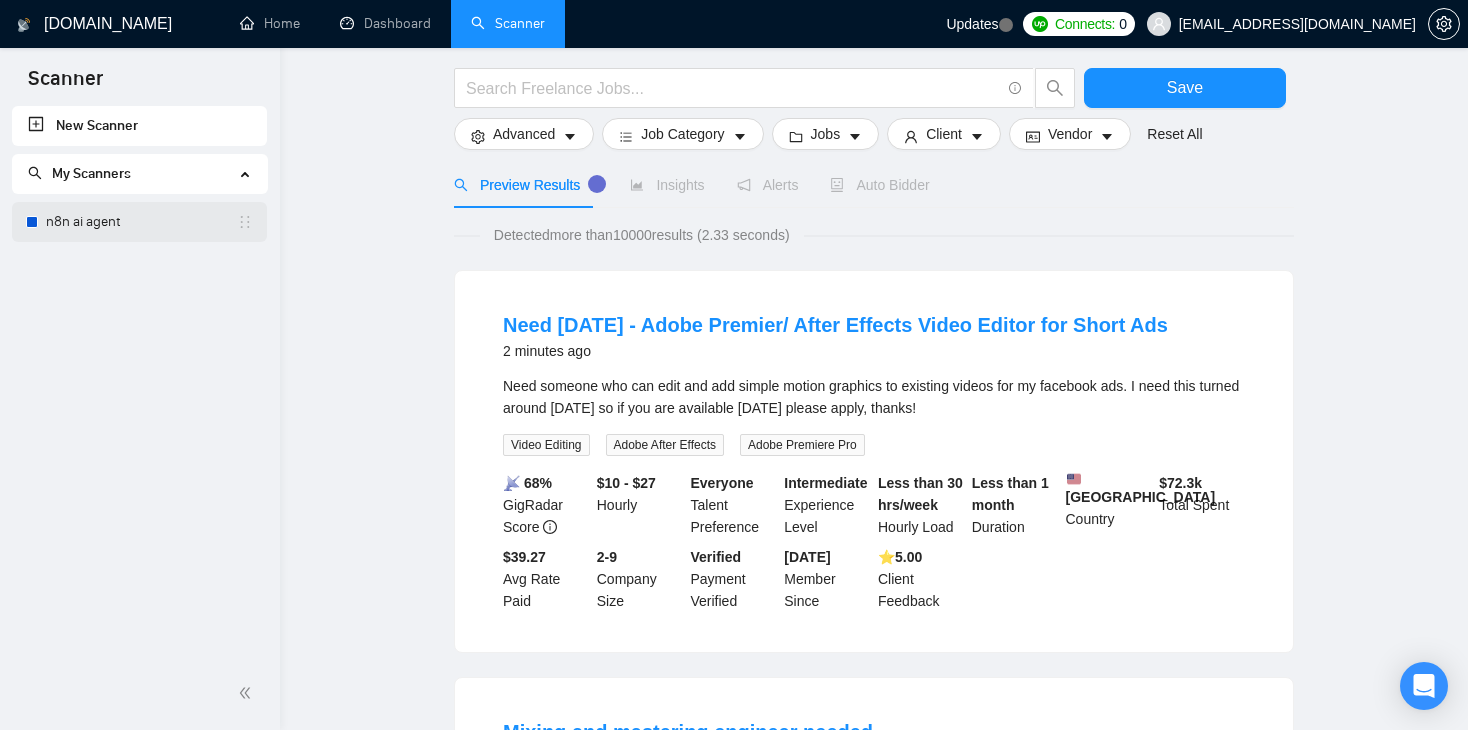 click on "n8n ai agent" at bounding box center [141, 222] 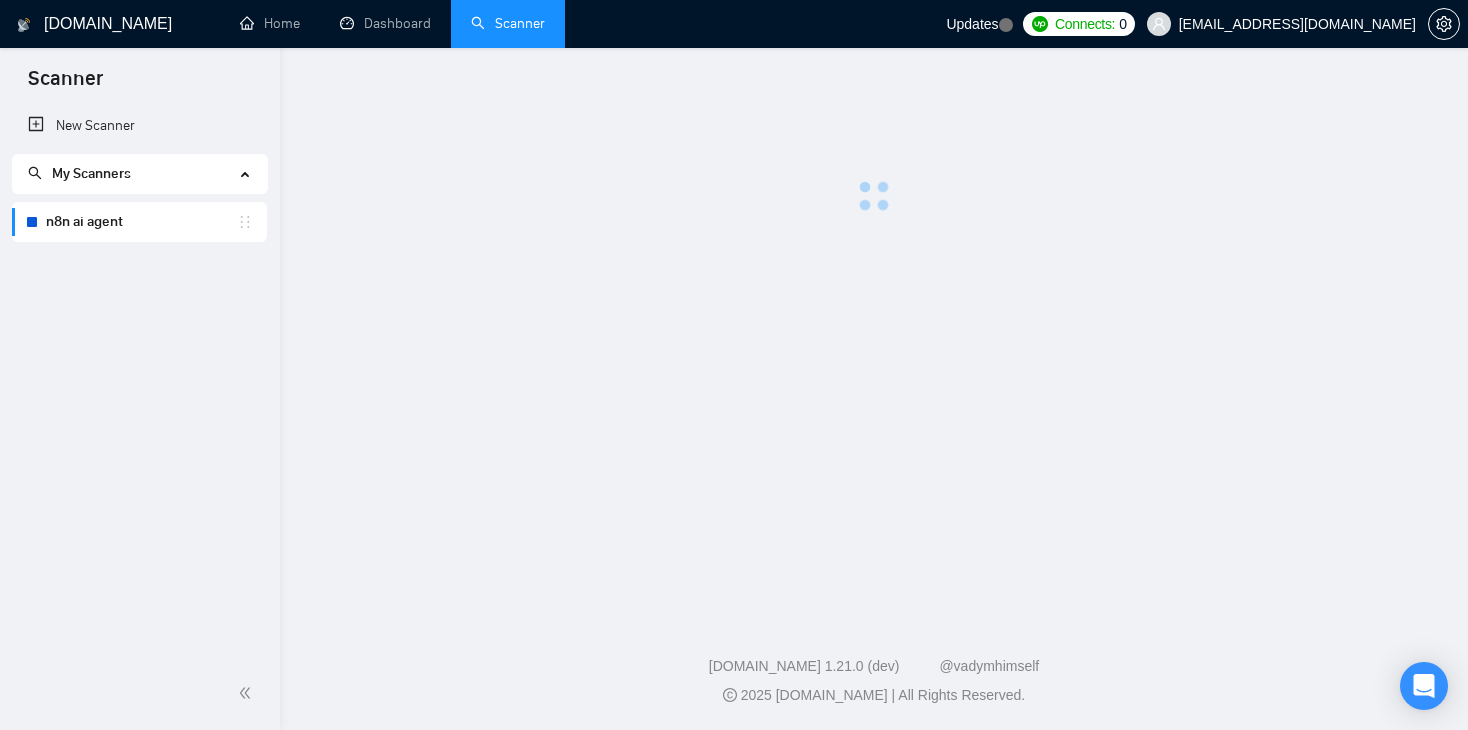 scroll, scrollTop: 0, scrollLeft: 0, axis: both 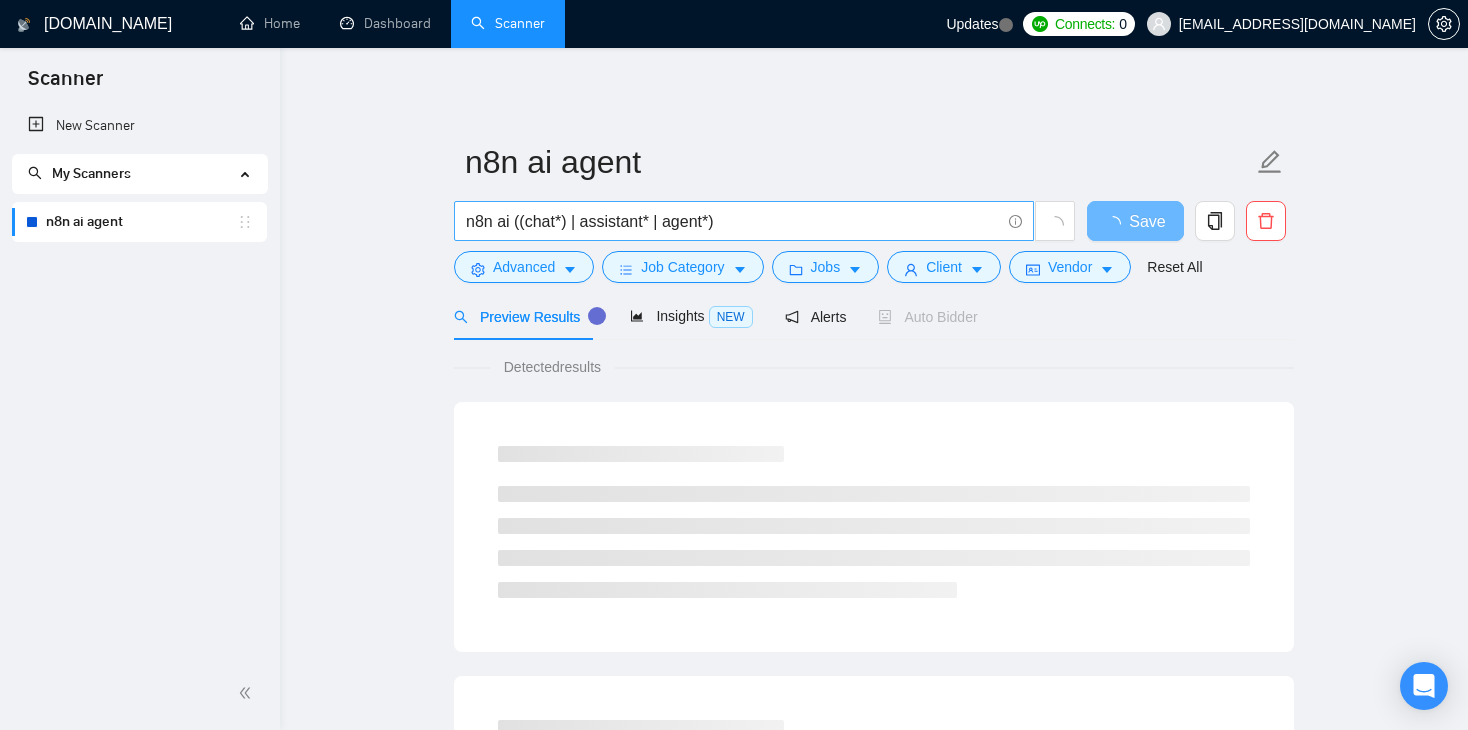 click on "n8n ai ((chat*) | assistant* | agent*)" at bounding box center [733, 221] 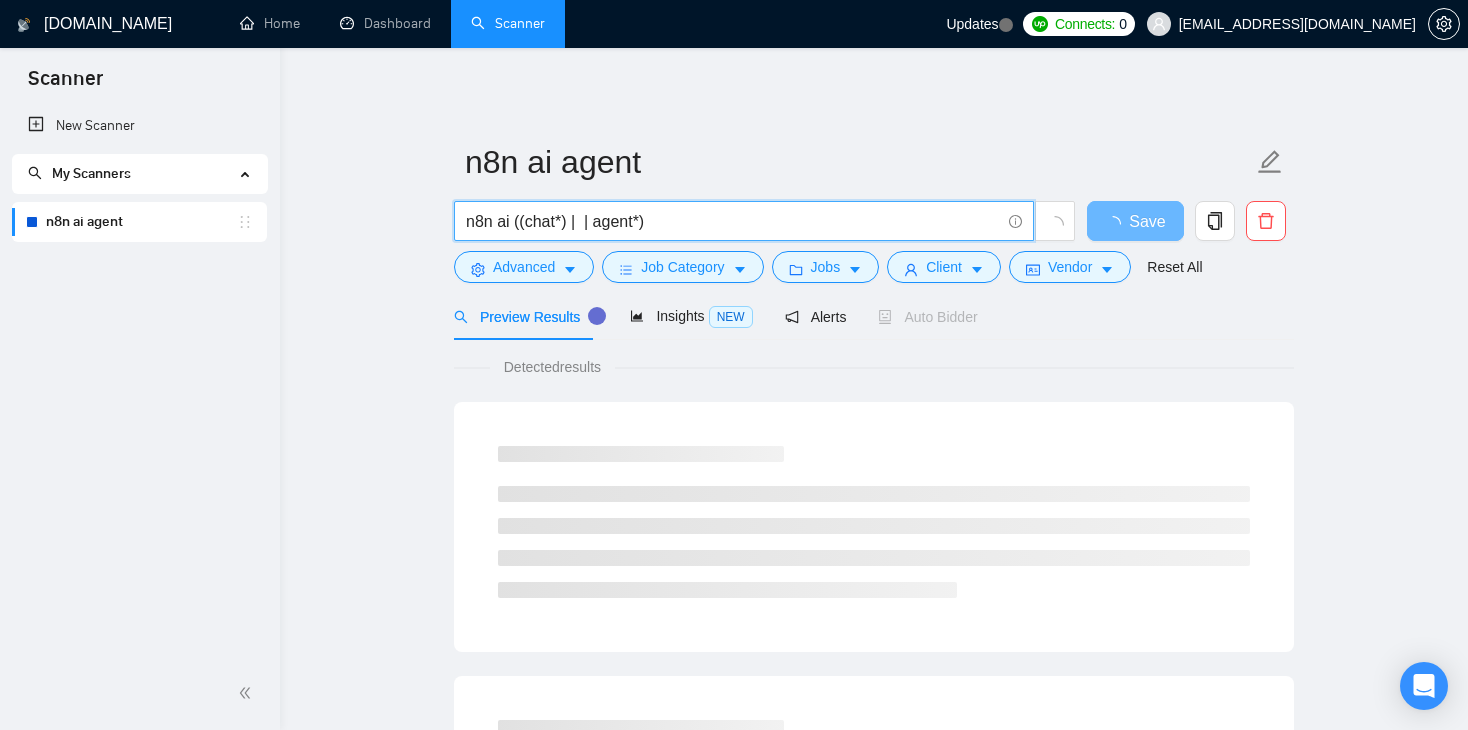 drag, startPoint x: 598, startPoint y: 223, endPoint x: 641, endPoint y: 239, distance: 45.88028 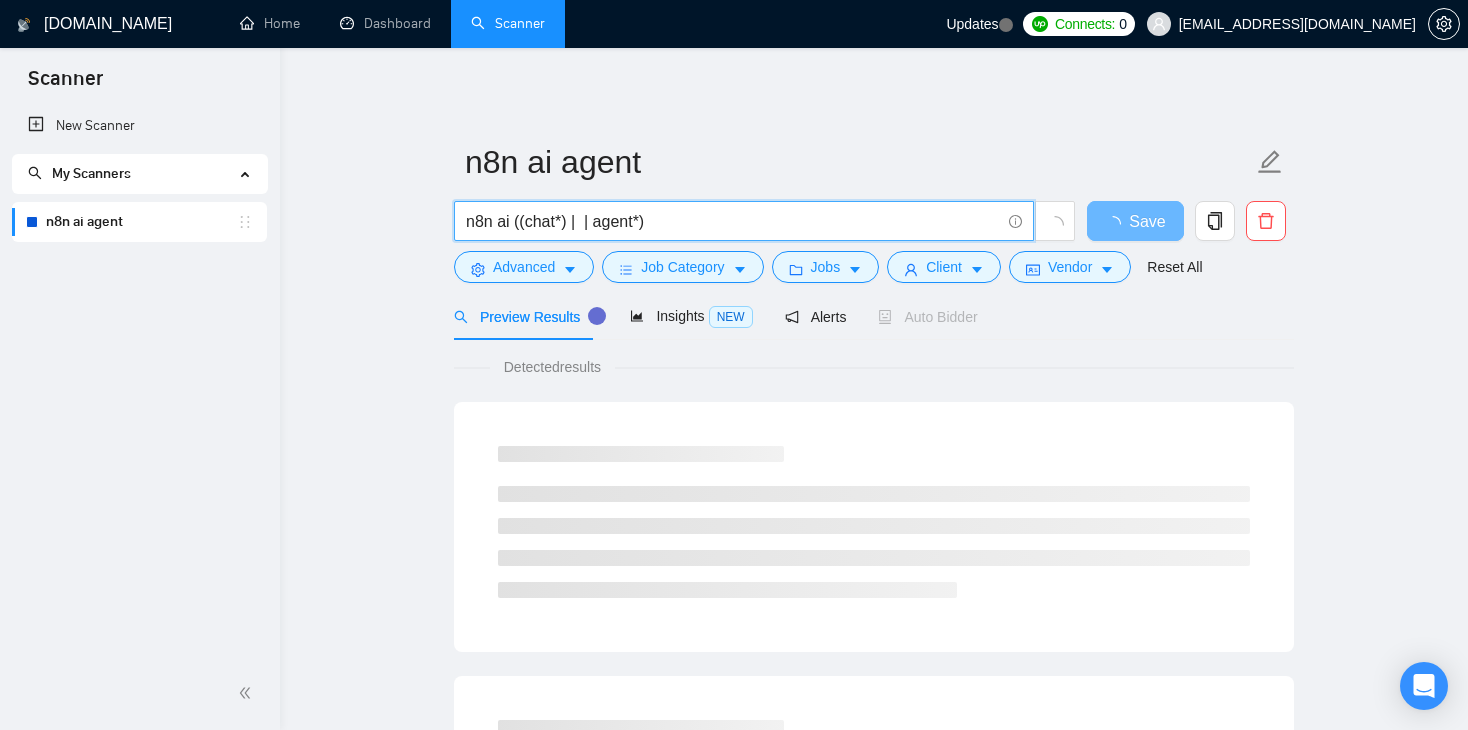 click on "n8n ai ((chat*) |  | agent*)" at bounding box center [733, 221] 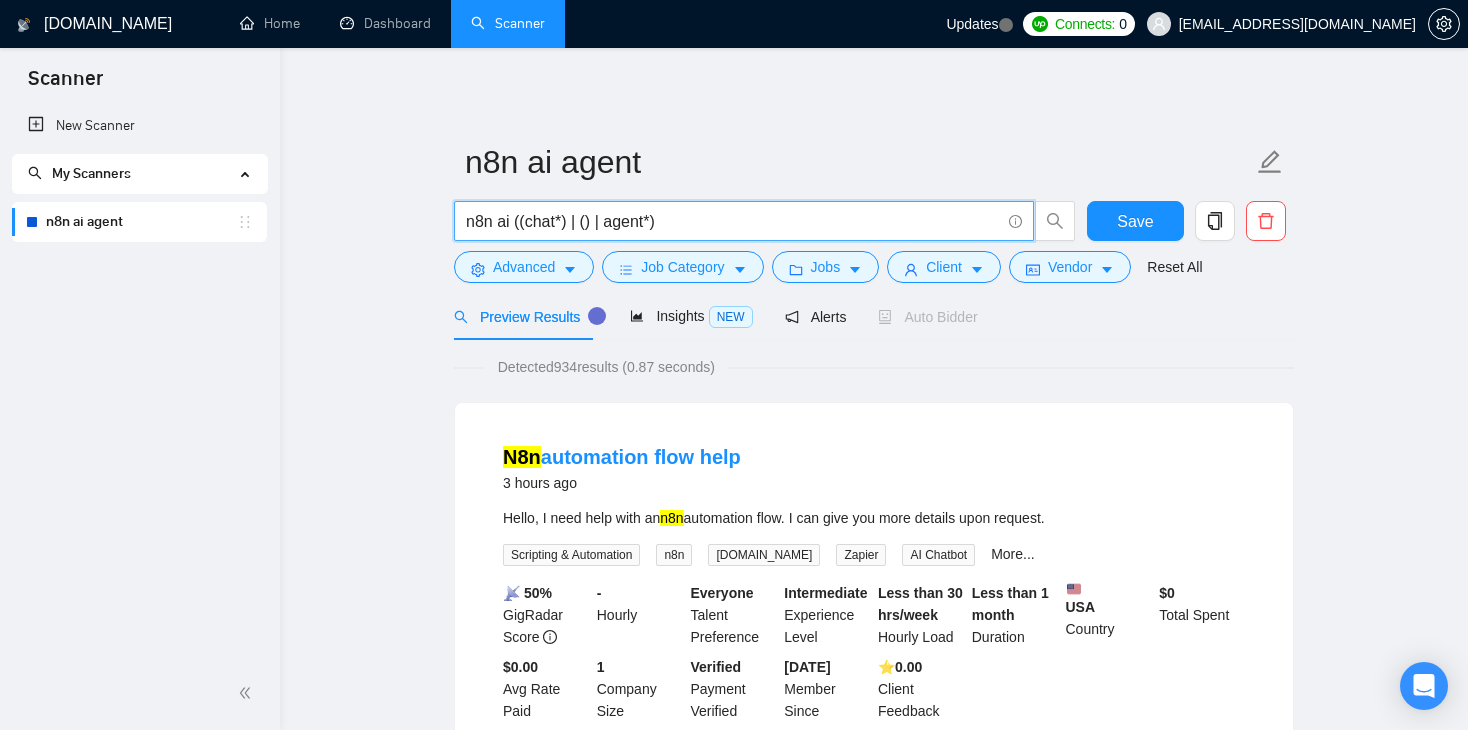 paste on "assistant*" 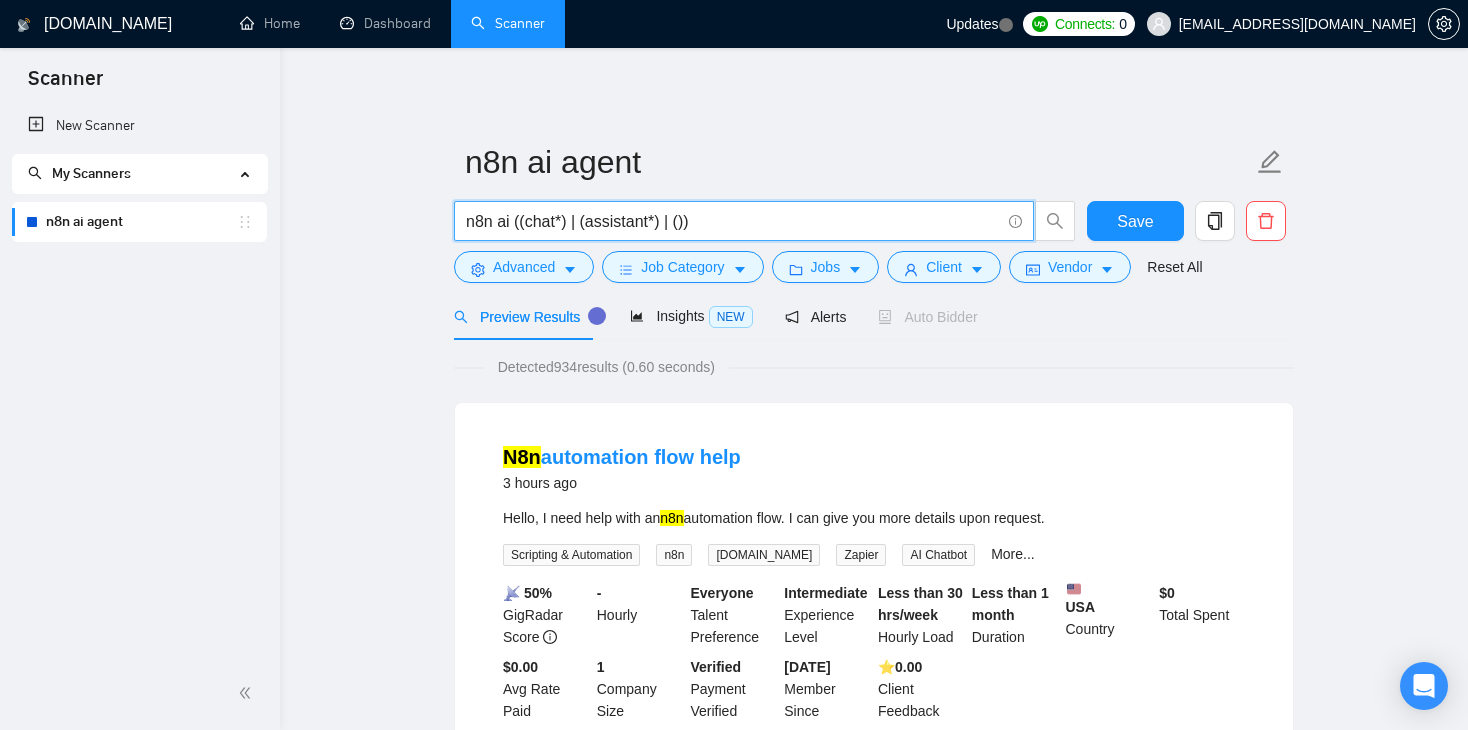 paste on "assistant*" 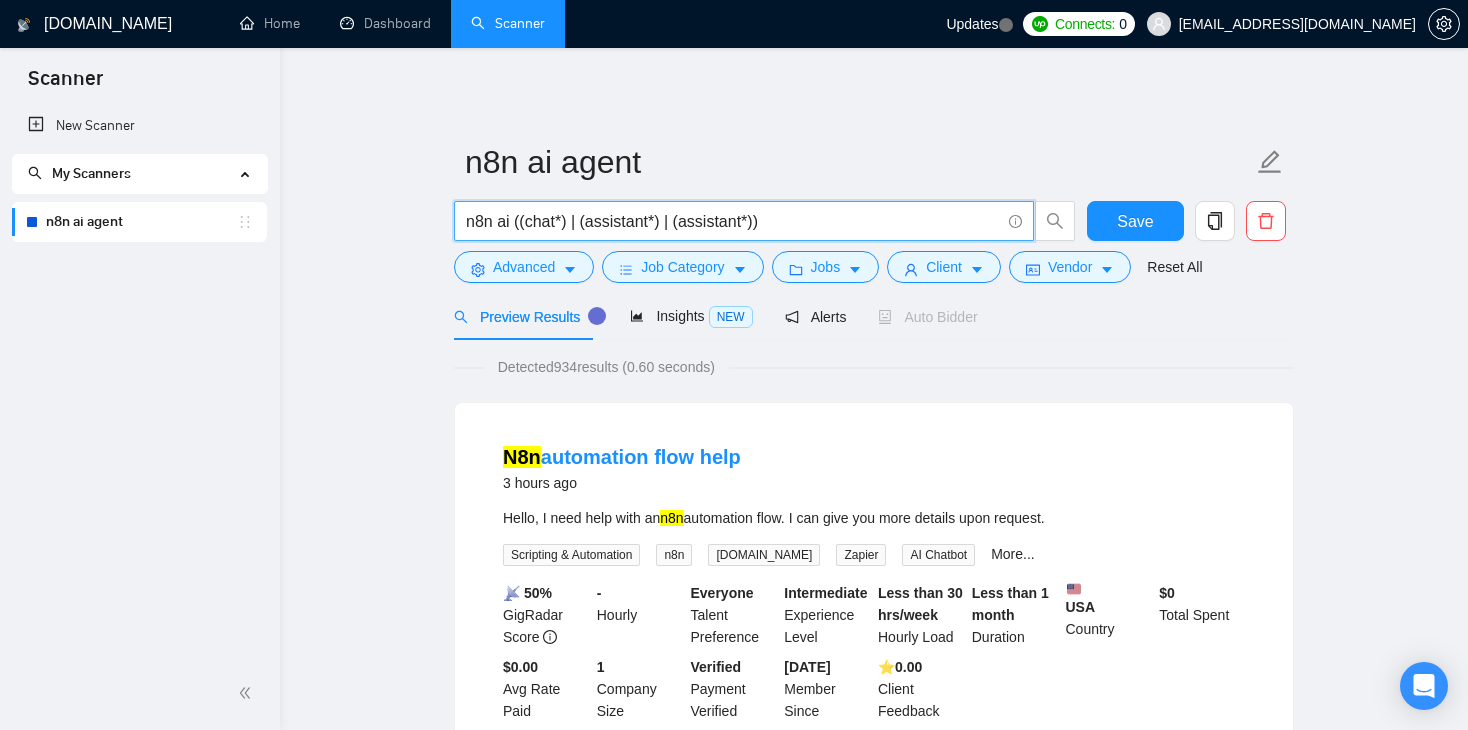 type on "n8n ai ((chat*) | (assistant*) | (assistant*))" 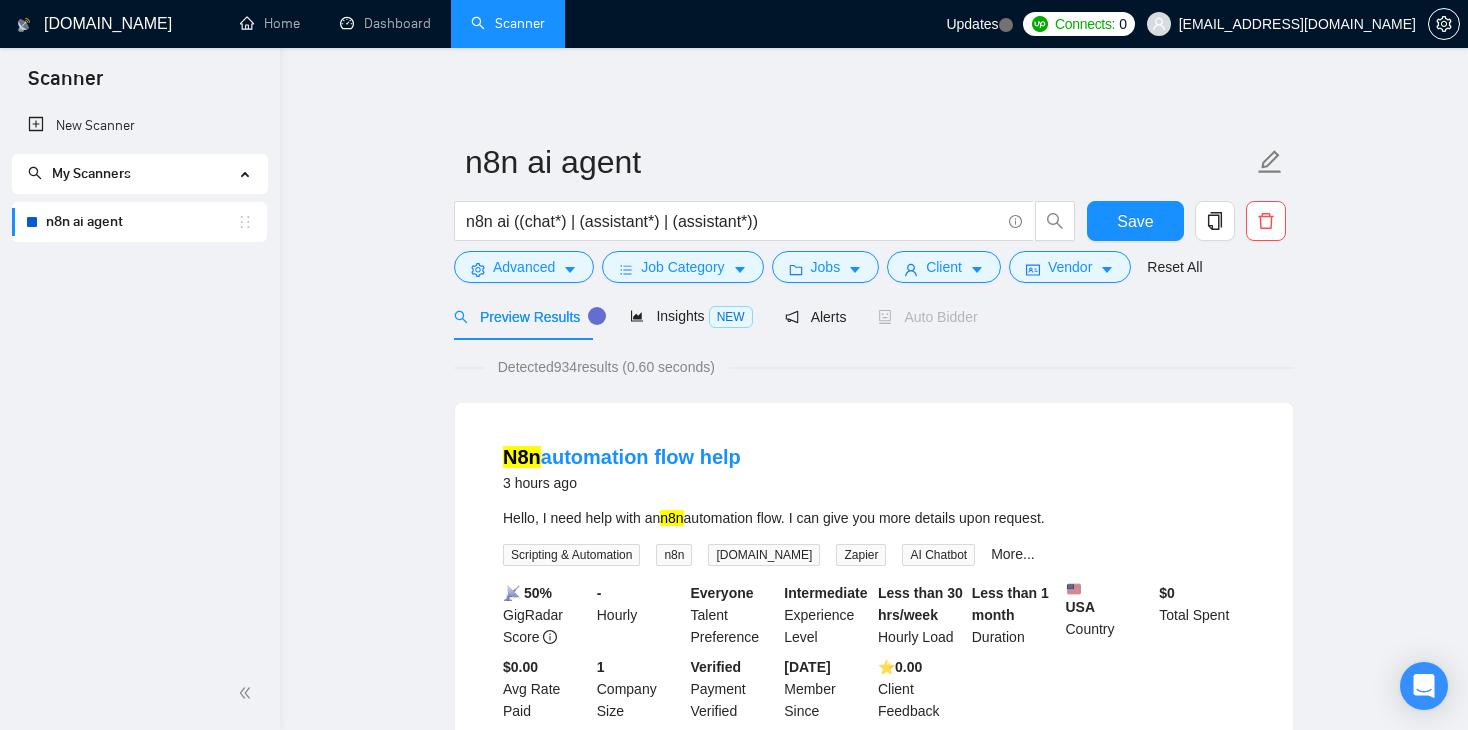 click on "n8n ai agent n8n ai ((chat*) | (assistant*) | (assistant*)) Save Advanced   Job Category   Jobs   Client   Vendor   Reset All Preview Results Insights NEW Alerts Auto Bidder Detected   934  results   (0.60 seconds) N8n  automation flow help 3 hours ago Hello, I need help with an  n8n  automation flow. I can give you more details upon request. Scripting & Automation n8n Make.com Zapier AI Chatbot More... 📡   50% GigRadar Score   - Hourly Everyone Talent Preference Intermediate Experience Level Less than 30 hrs/week Hourly Load Less than 1 month Duration   USA Country $ 0 Total Spent $0.00 Avg Rate Paid 1 Company Size Verified Payment Verified Jun, 2025 Member Since ⭐️  0.00 Client Feedback Expert Developer Needed for  AI   Agent  Creation Using  n8n 5 hours ago I'm looking for an expert developer to create an  AI   agent  utilizing  n8n . The candidate will have a strong background in automation and  AI  integration. You will be responsible for designing workflows and implementing  AI agents ... Expand" at bounding box center [874, 2435] 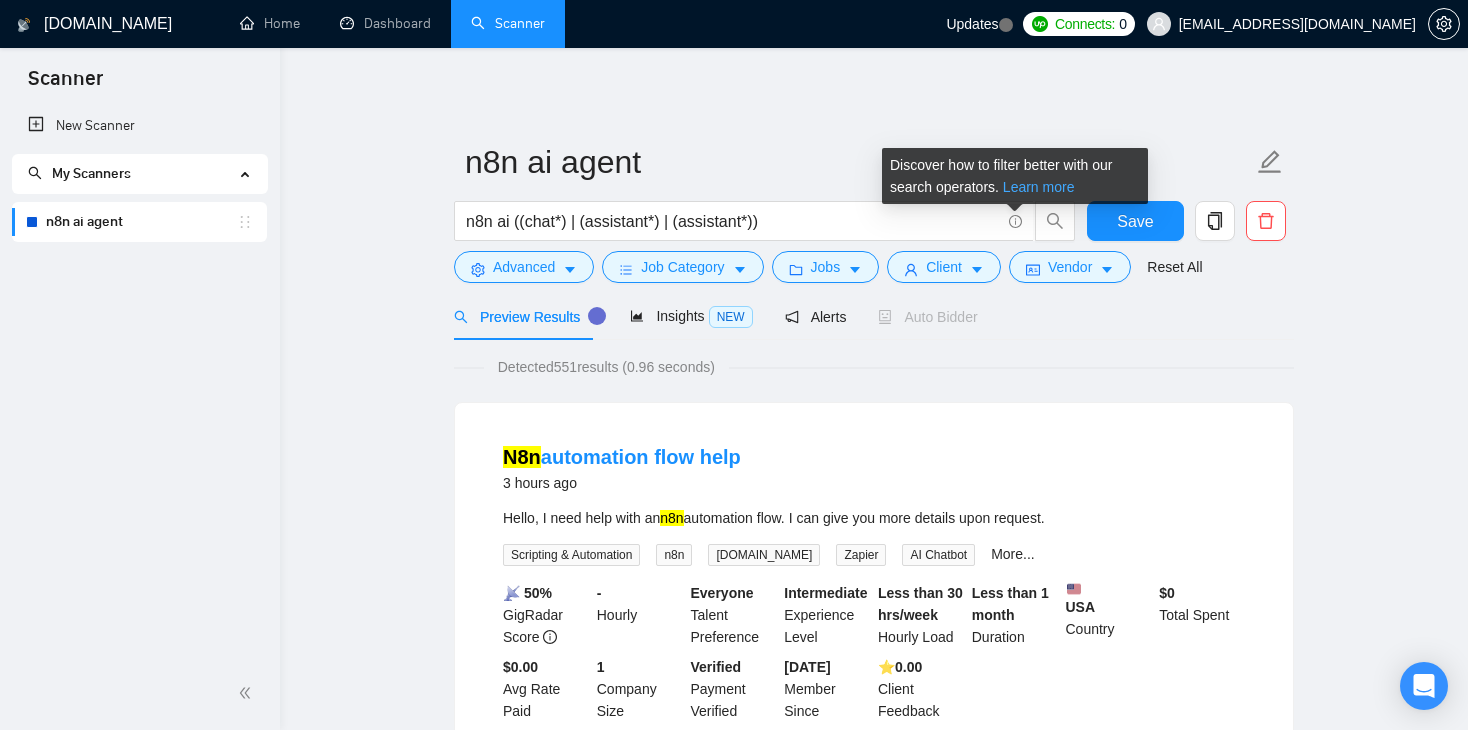 click on "Learn more" at bounding box center (1039, 187) 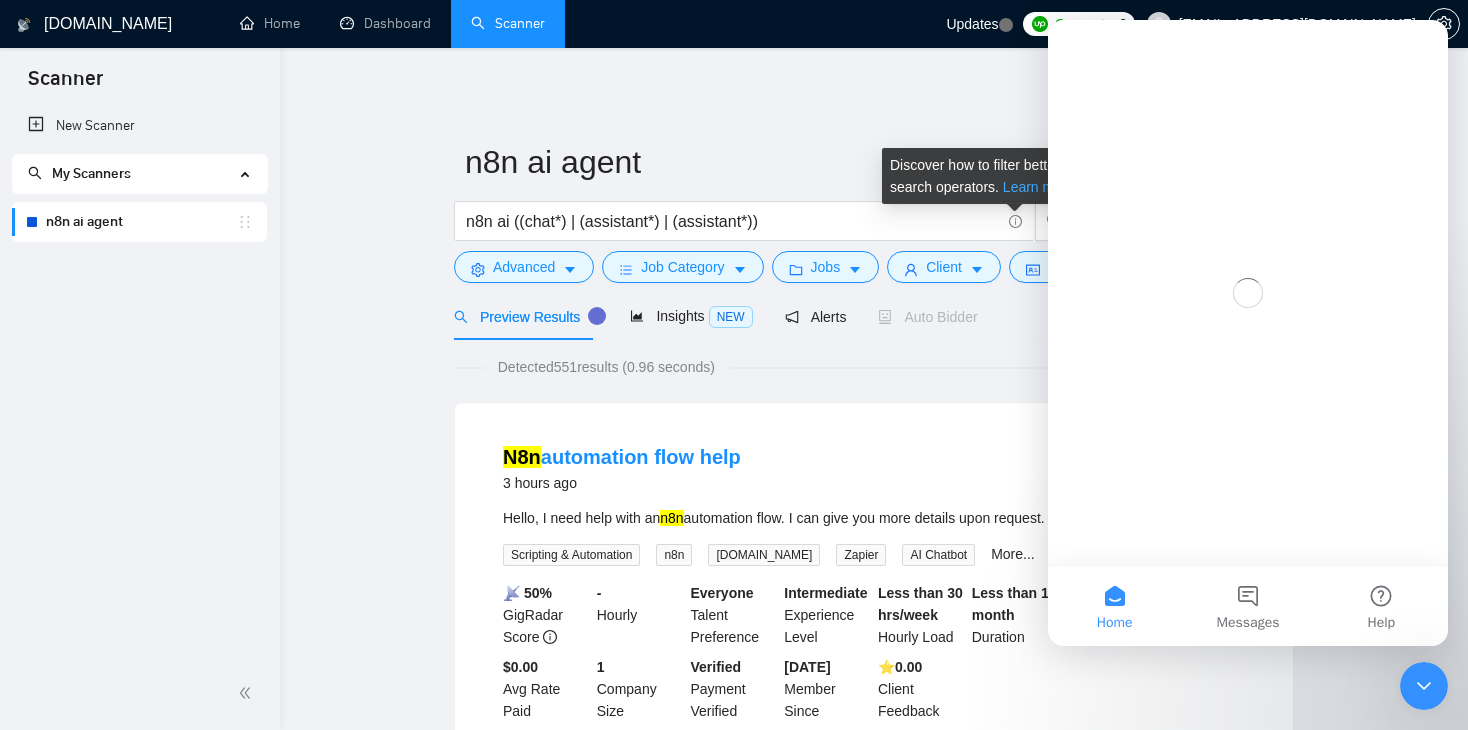 scroll, scrollTop: 0, scrollLeft: 0, axis: both 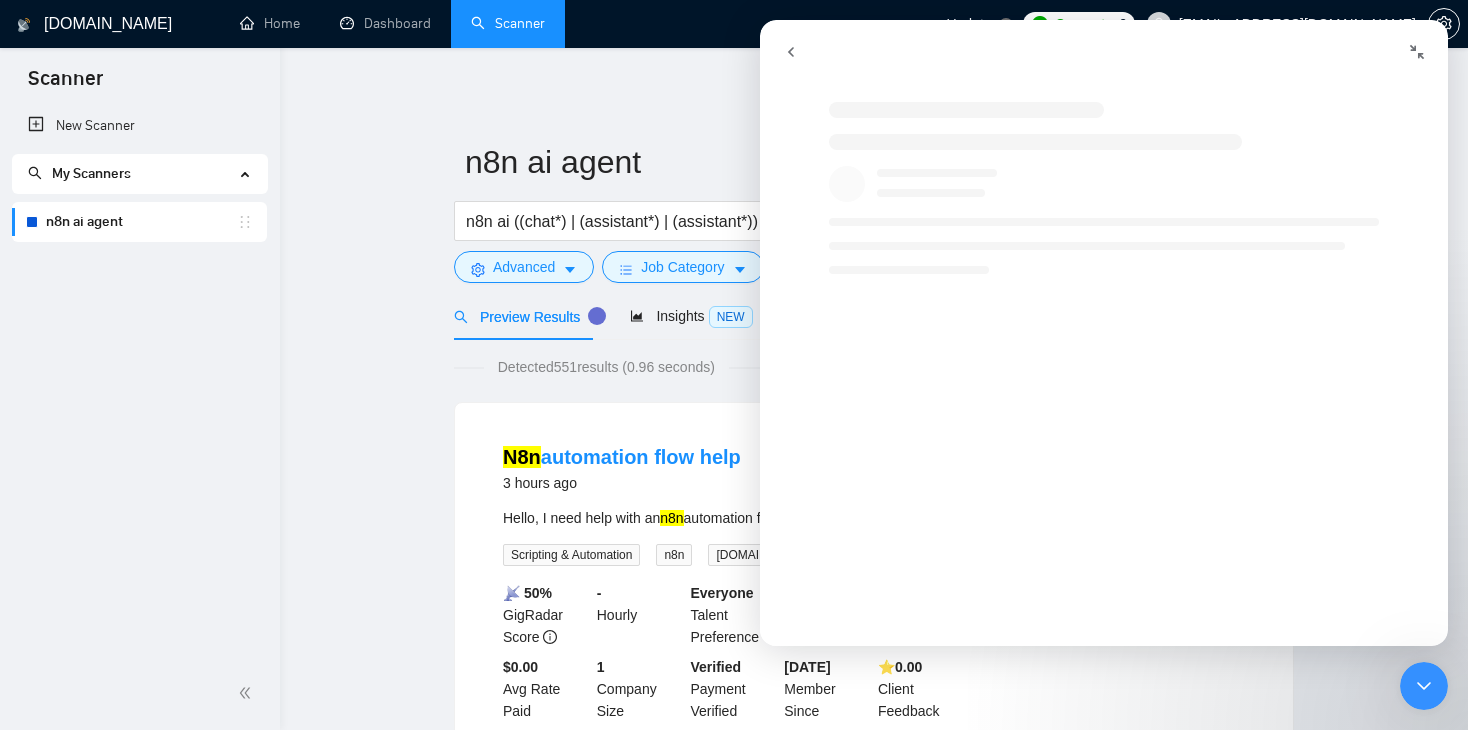 click at bounding box center [1104, 178] 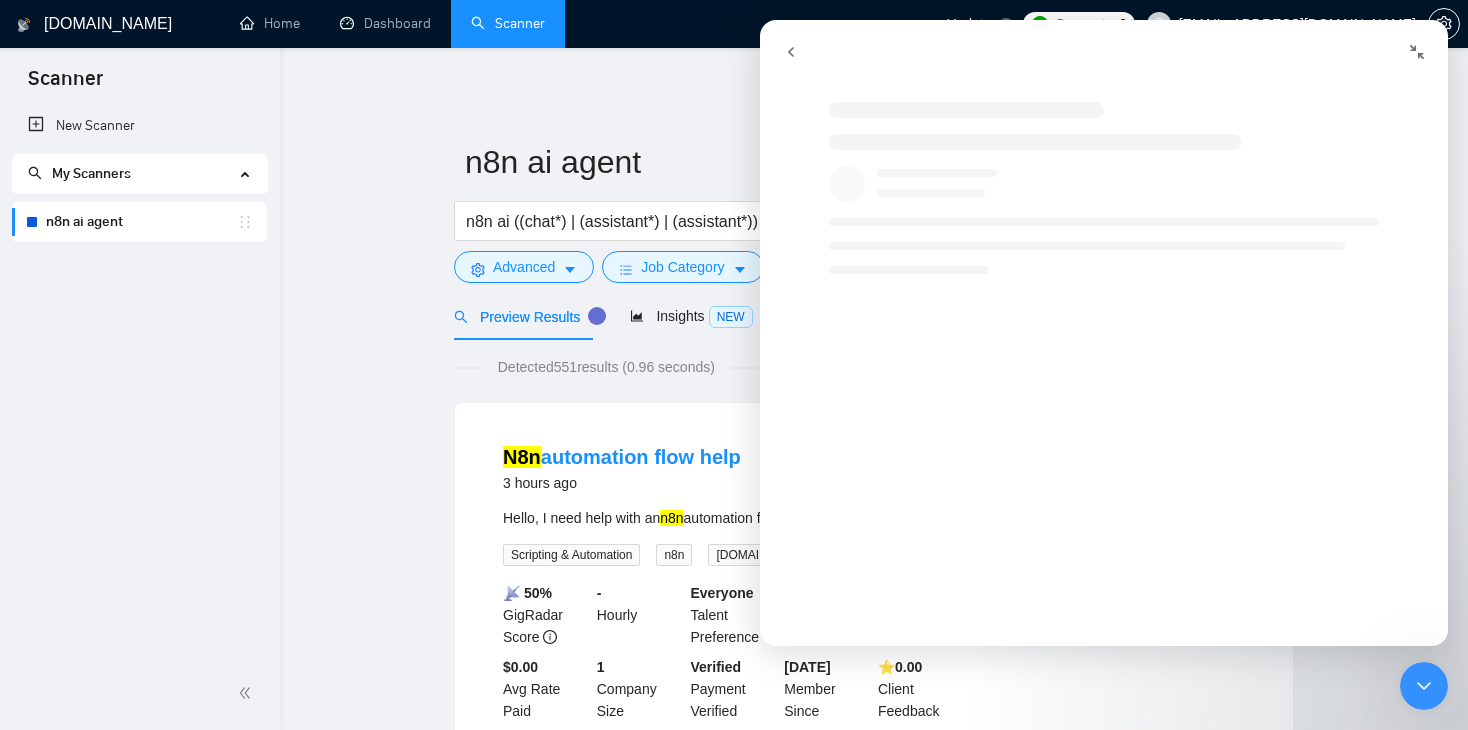 click 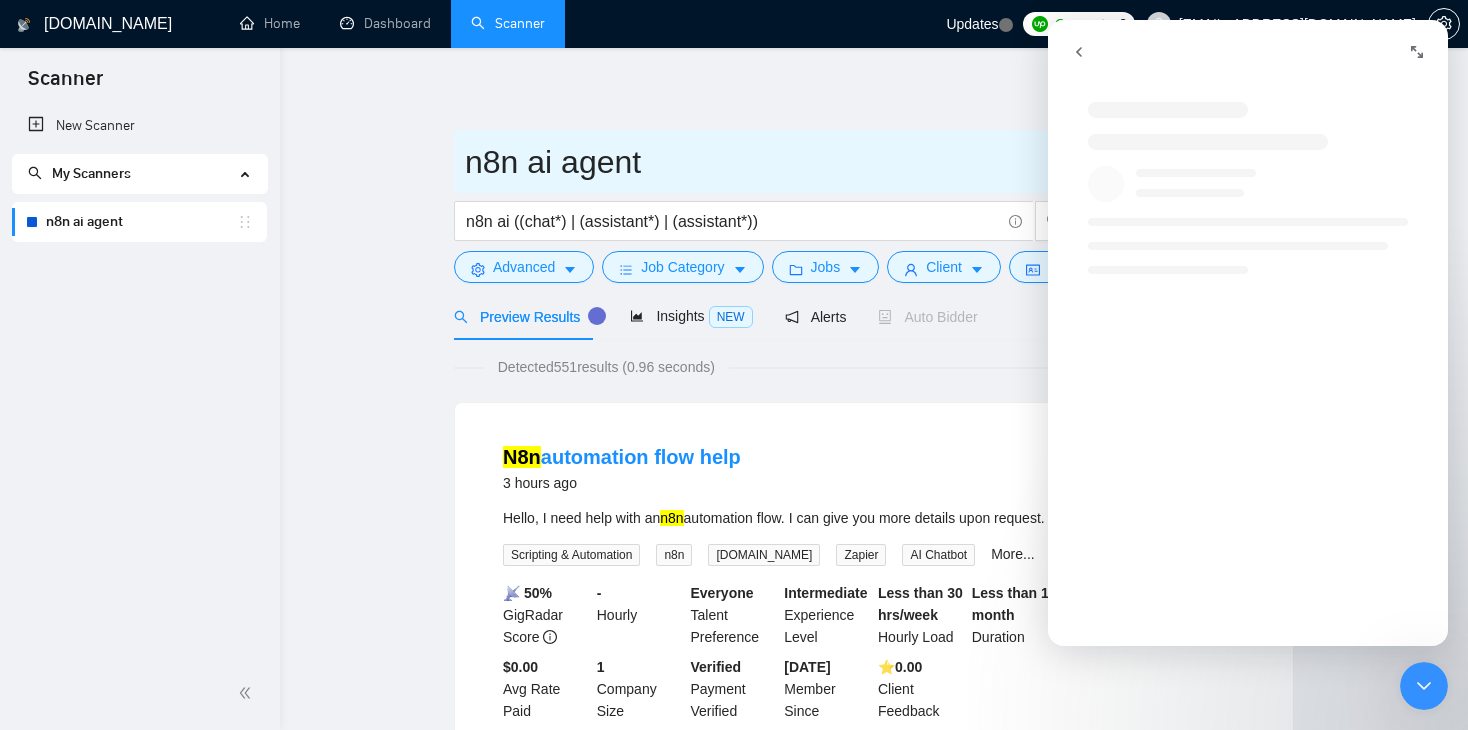 click on "n8n ai agent" at bounding box center [874, 161] 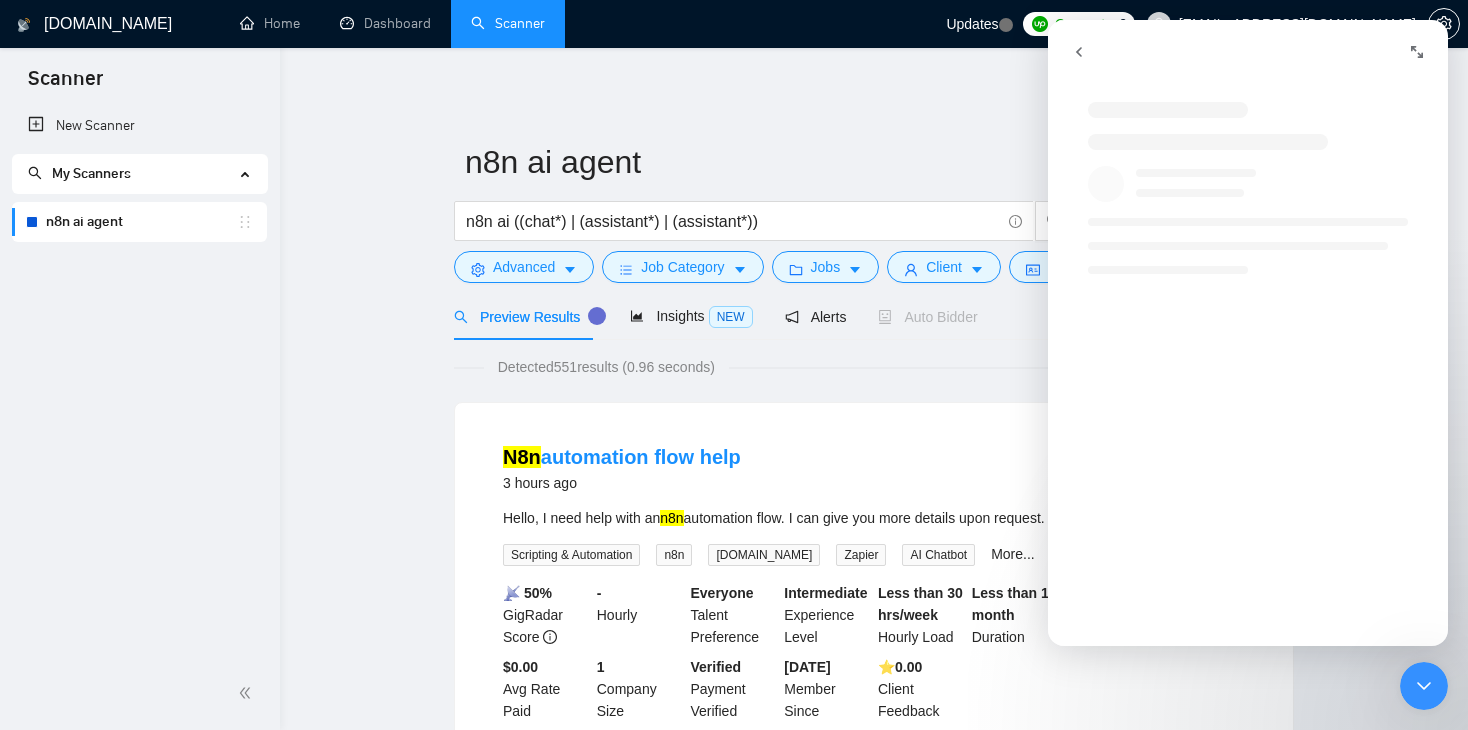 click on "n8n ai agent n8n ai ((chat*) | (assistant*) | (assistant*)) Save Advanced   Job Category   Jobs   Client   Vendor   Reset All Preview Results Insights NEW Alerts Auto Bidder Detected   551  results   (0.96 seconds) N8n  automation flow help 3 hours ago Hello, I need help with an  n8n  automation flow. I can give you more details upon request. Scripting & Automation n8n Make.com Zapier AI Chatbot More... 📡   50% GigRadar Score   - Hourly Everyone Talent Preference Intermediate Experience Level Less than 30 hrs/week Hourly Load Less than 1 month Duration   USA Country $ 0 Total Spent $0.00 Avg Rate Paid 1 Company Size Verified Payment Verified Jun, 2025 Member Since ⭐️  0.00 Client Feedback Ai  prompting and automation expert (n8n, manychat and  chatgpt) 9 hours ago We are looking for an automation and prompting specialist who’s confident prompting  Chat  GPT, using  n8n  and integrating APIs with ManyChat.
We run a network of  AI ... Expand AI Chatbot Development AI Chatbot Chatbot Tuning ManyChat" at bounding box center [874, 2419] 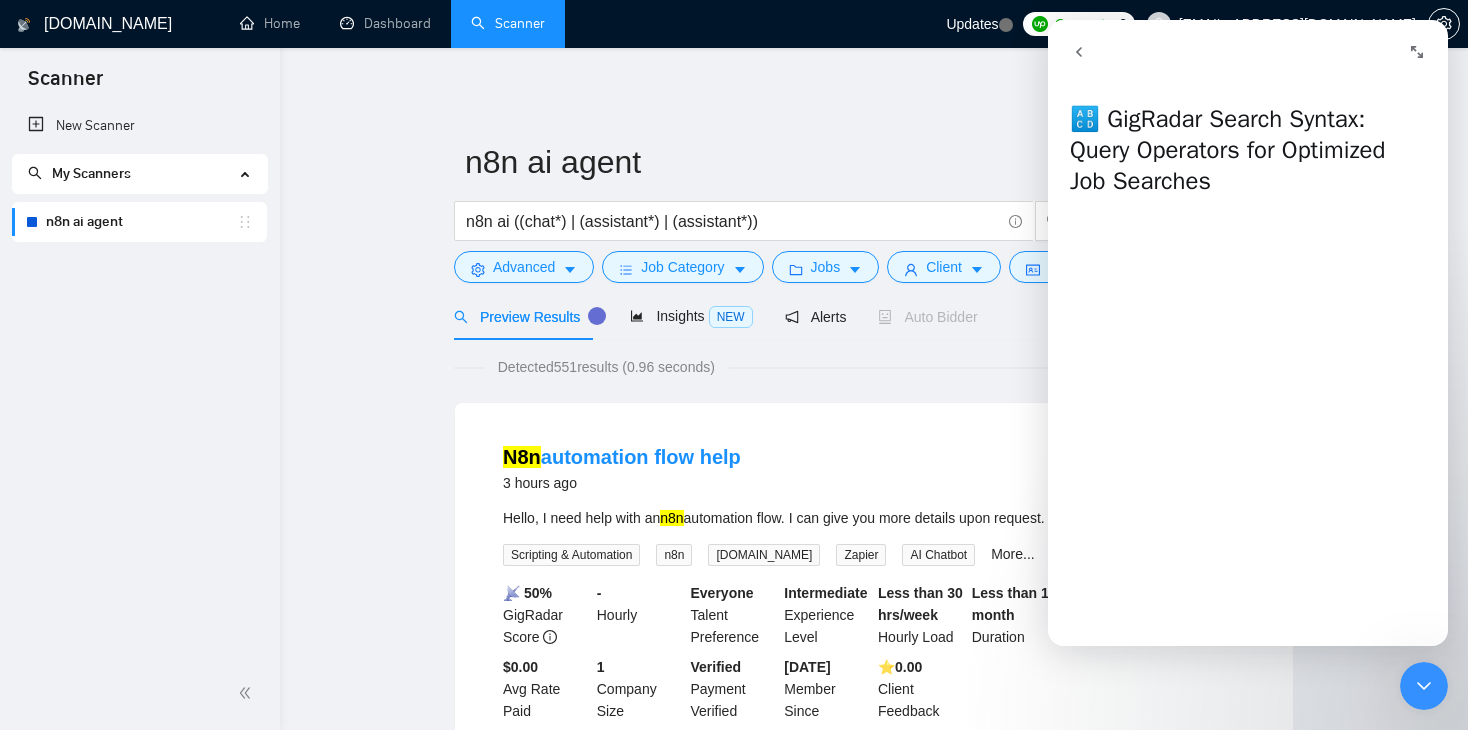 click 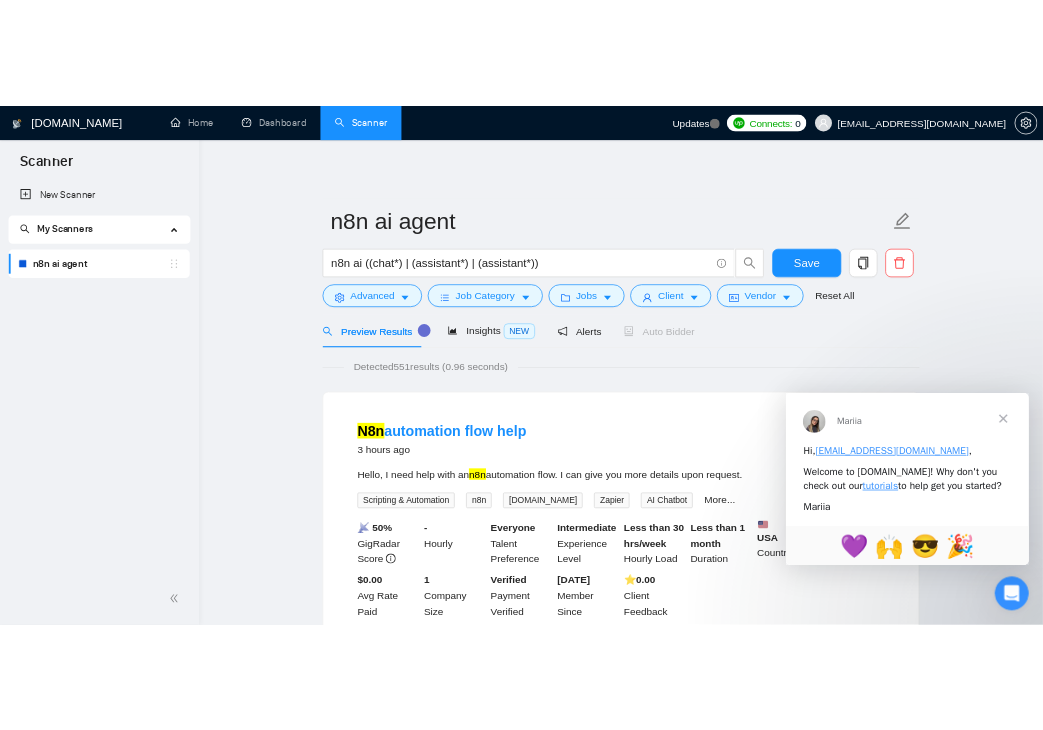 scroll, scrollTop: 0, scrollLeft: 0, axis: both 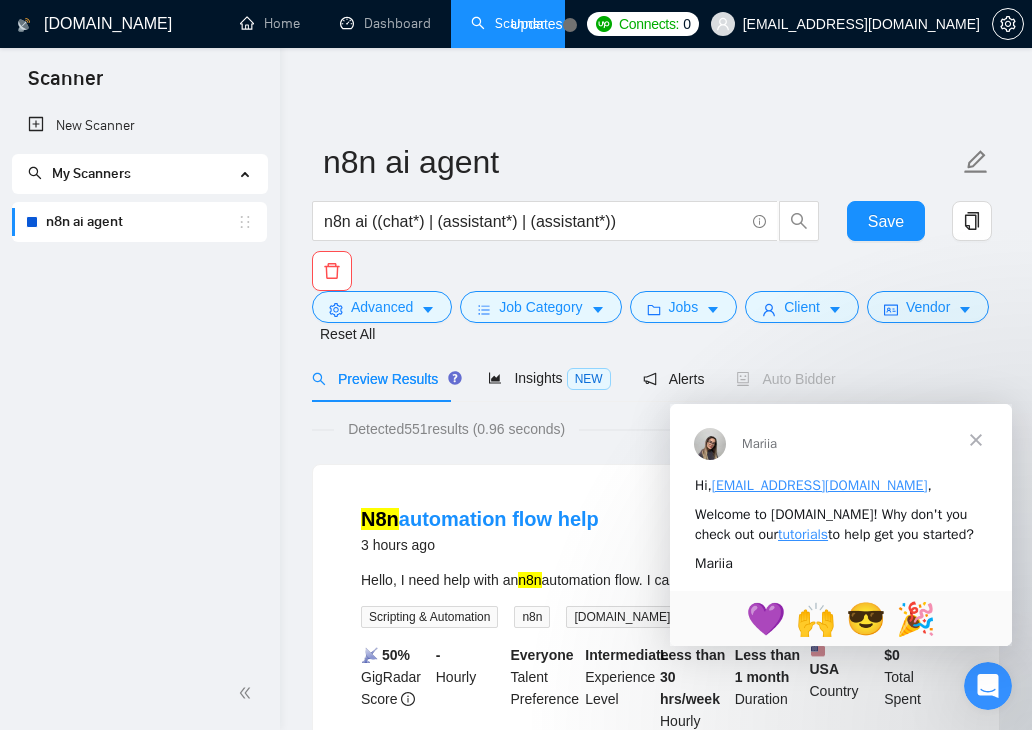 click at bounding box center (976, 439) 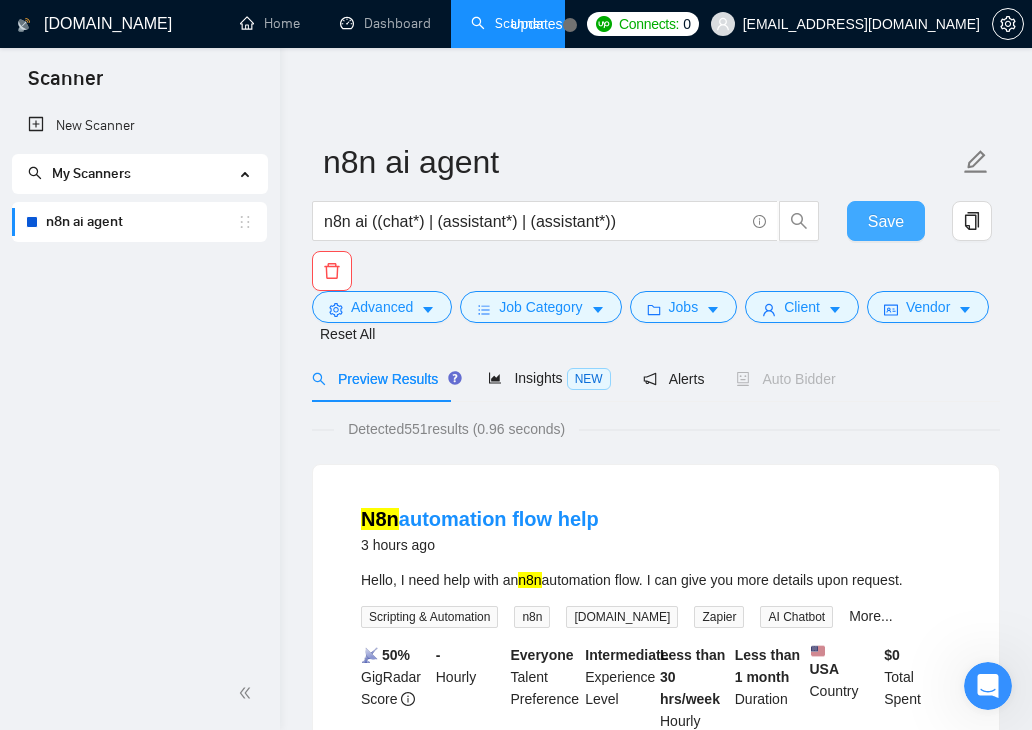 click on "Save" at bounding box center (886, 221) 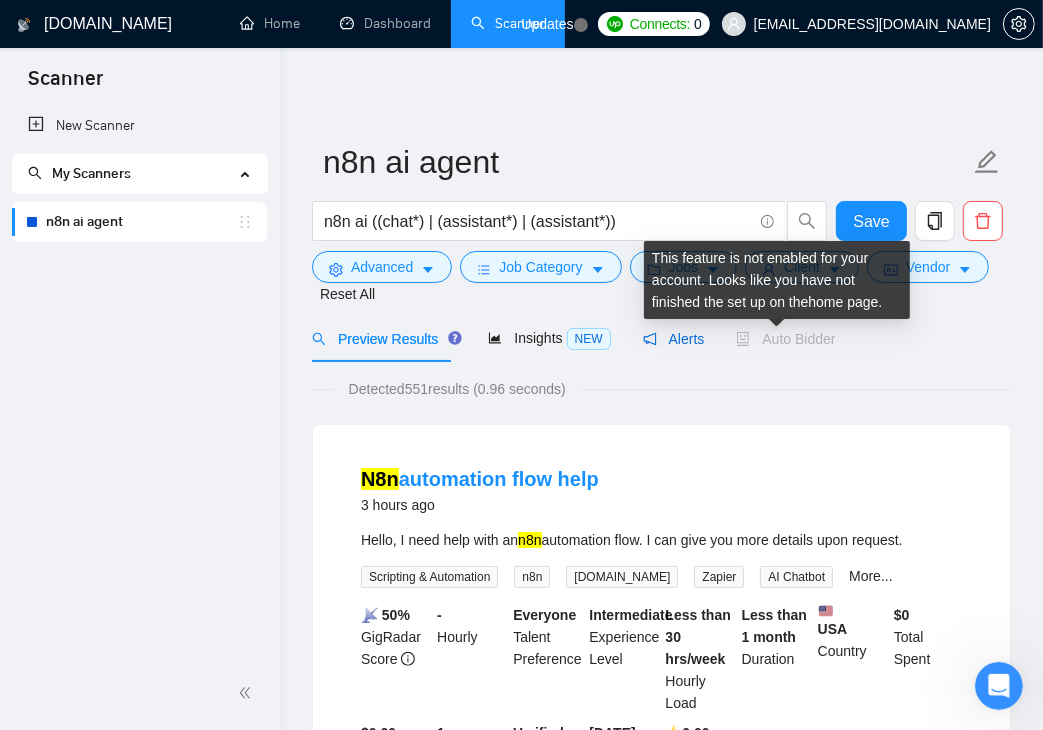 click on "Alerts" at bounding box center (674, 339) 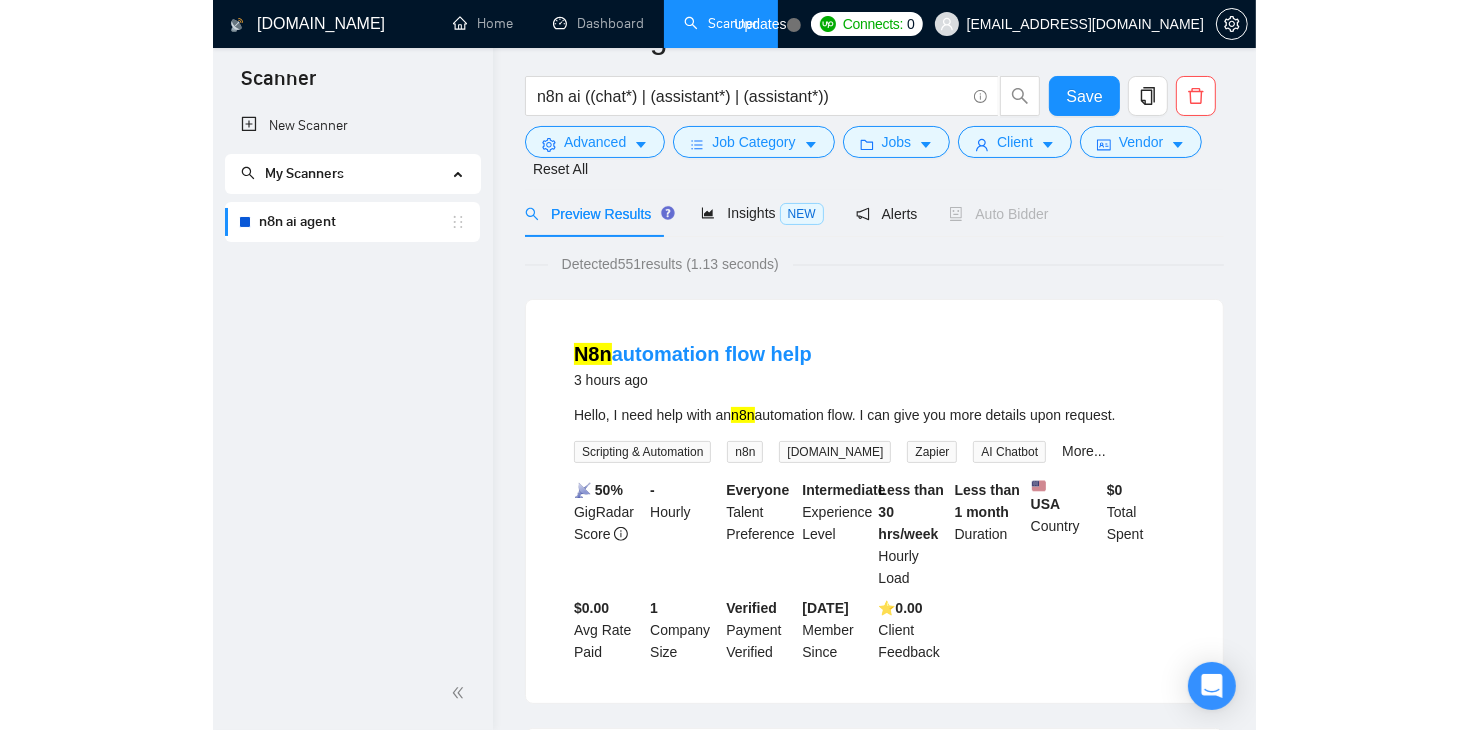 scroll, scrollTop: 0, scrollLeft: 0, axis: both 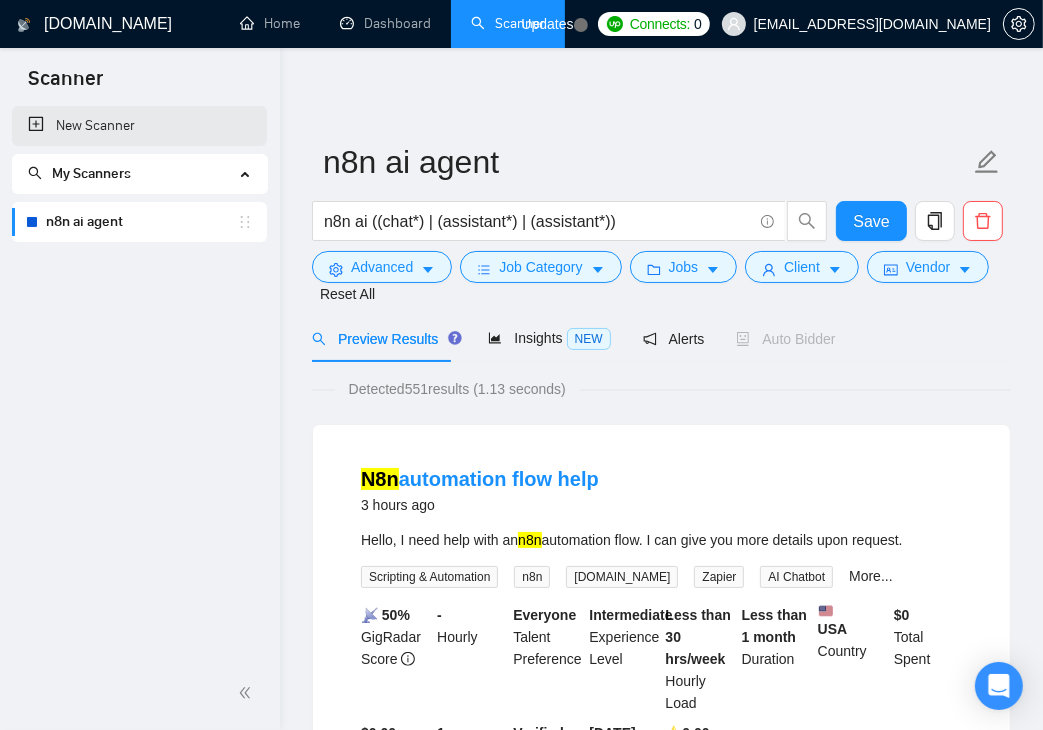 click on "New Scanner" at bounding box center [139, 126] 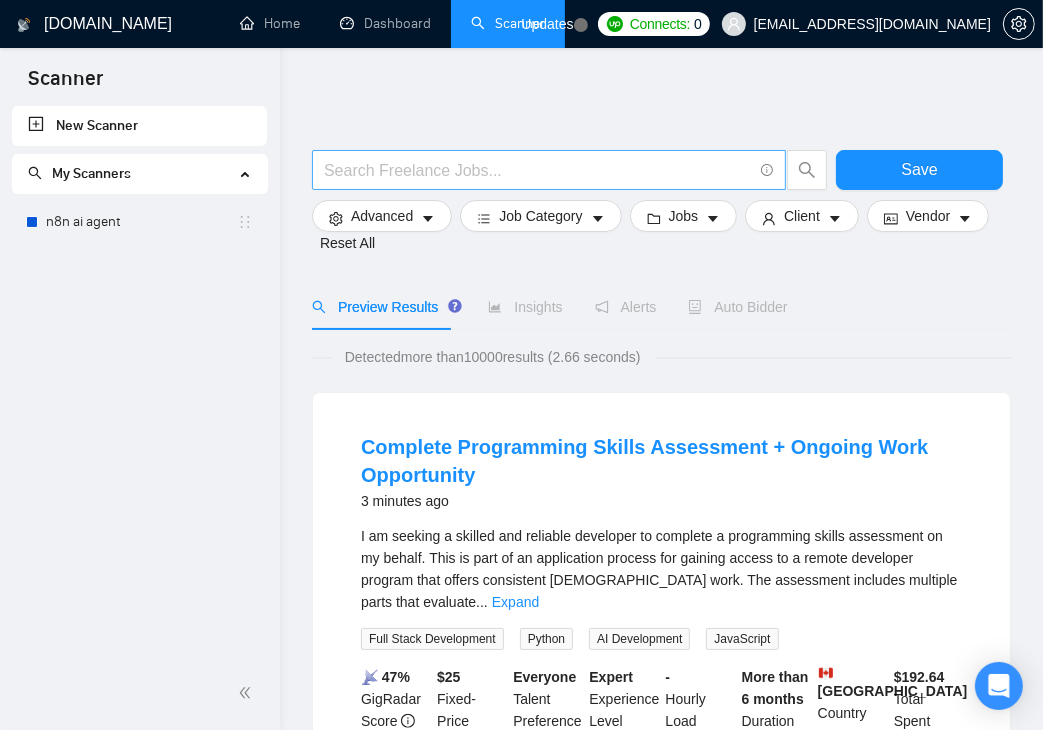 click at bounding box center (538, 170) 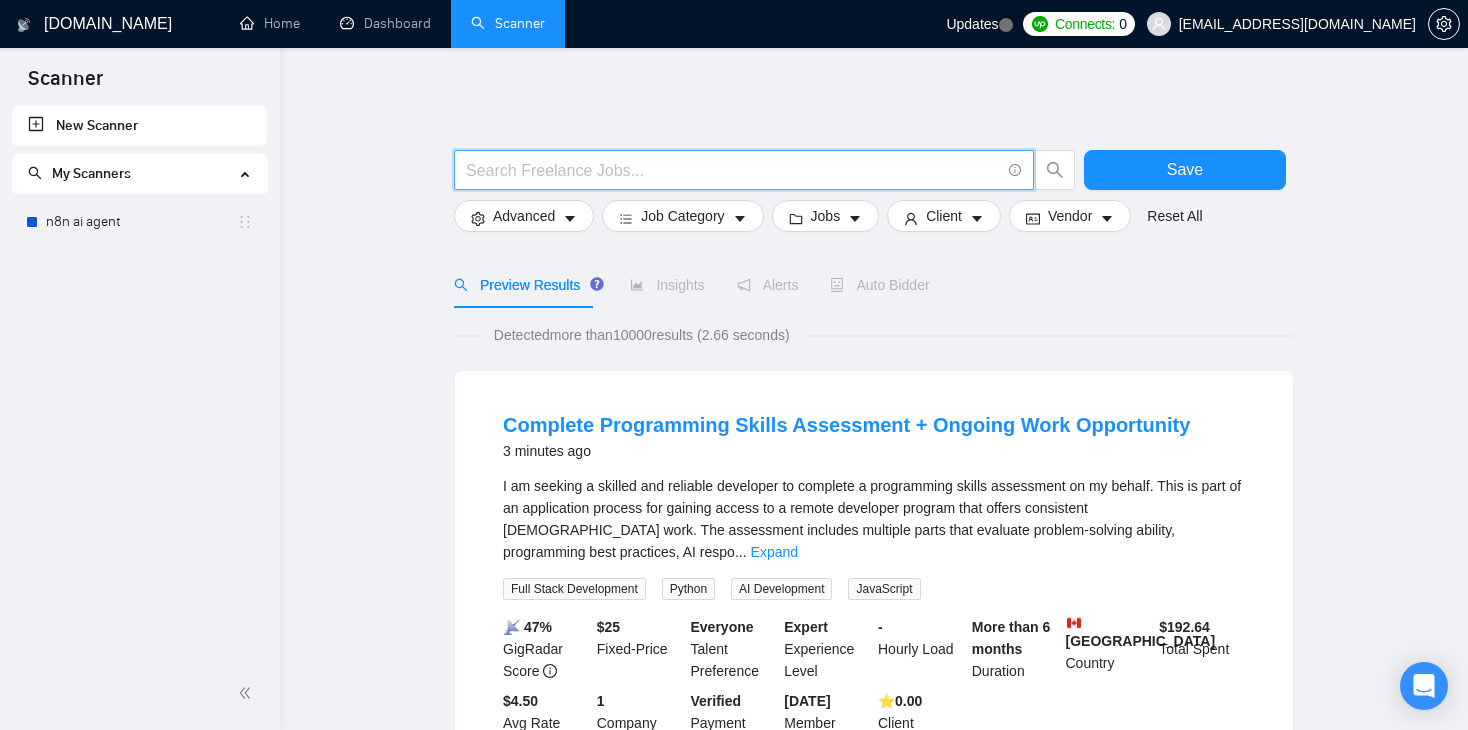 click at bounding box center [733, 170] 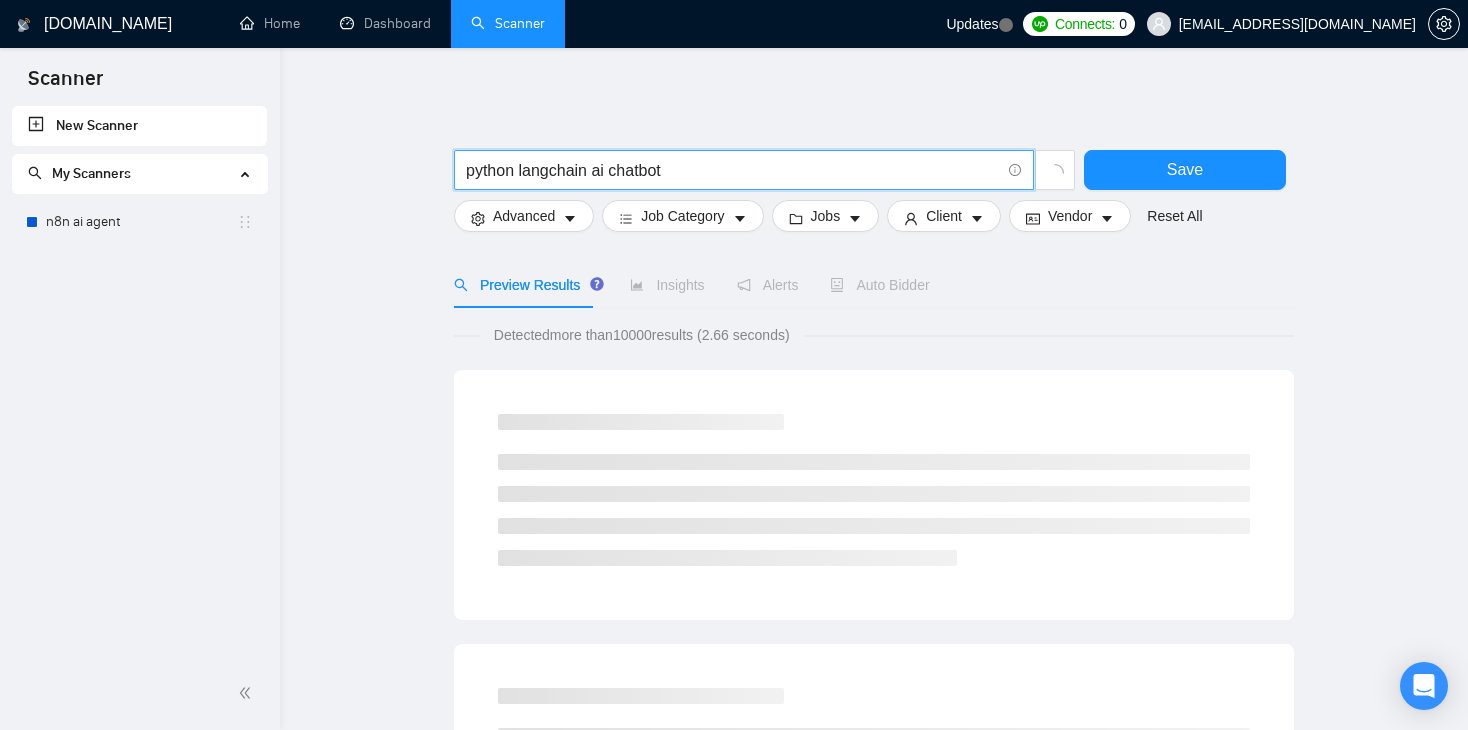click on "python langchain ai chatbot" at bounding box center (733, 170) 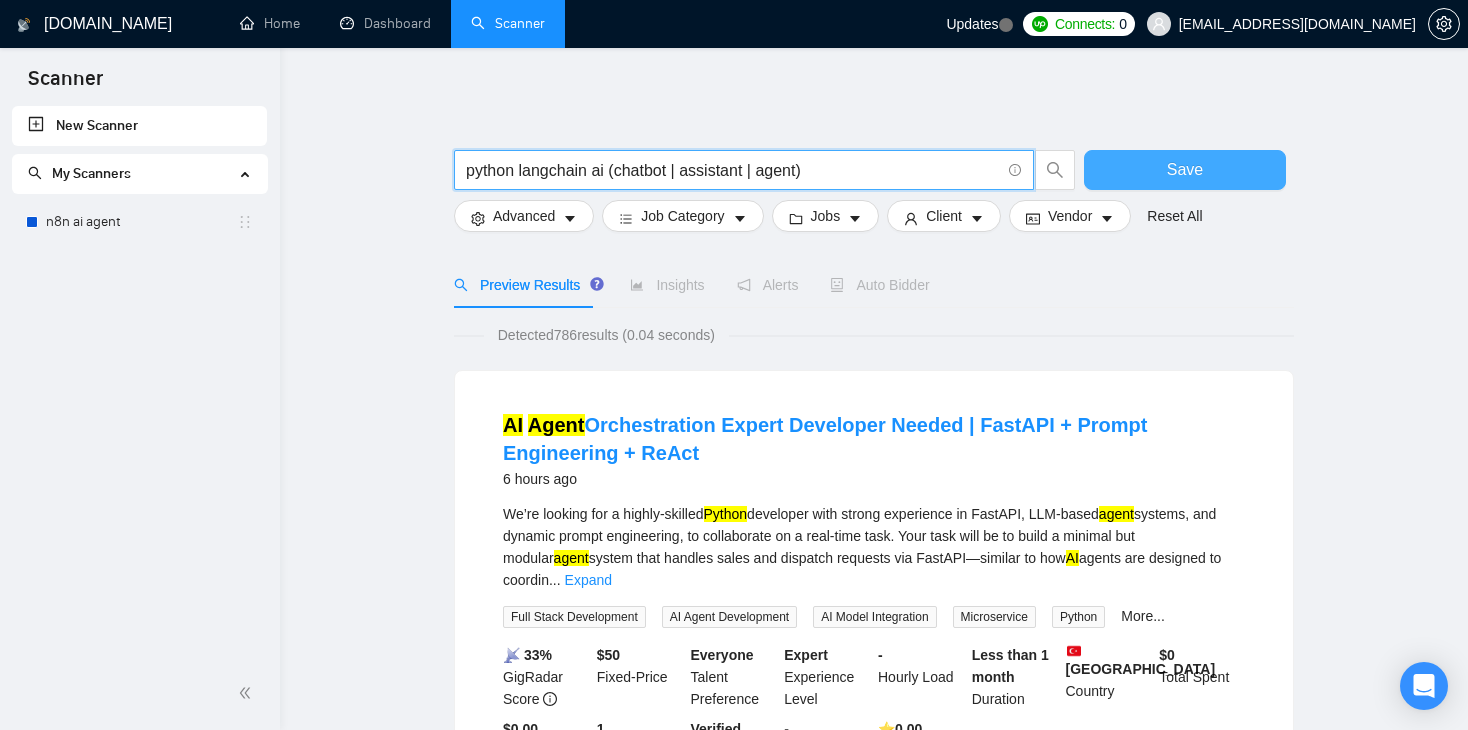 type on "python langchain ai (chatbot | assistant | agent)" 